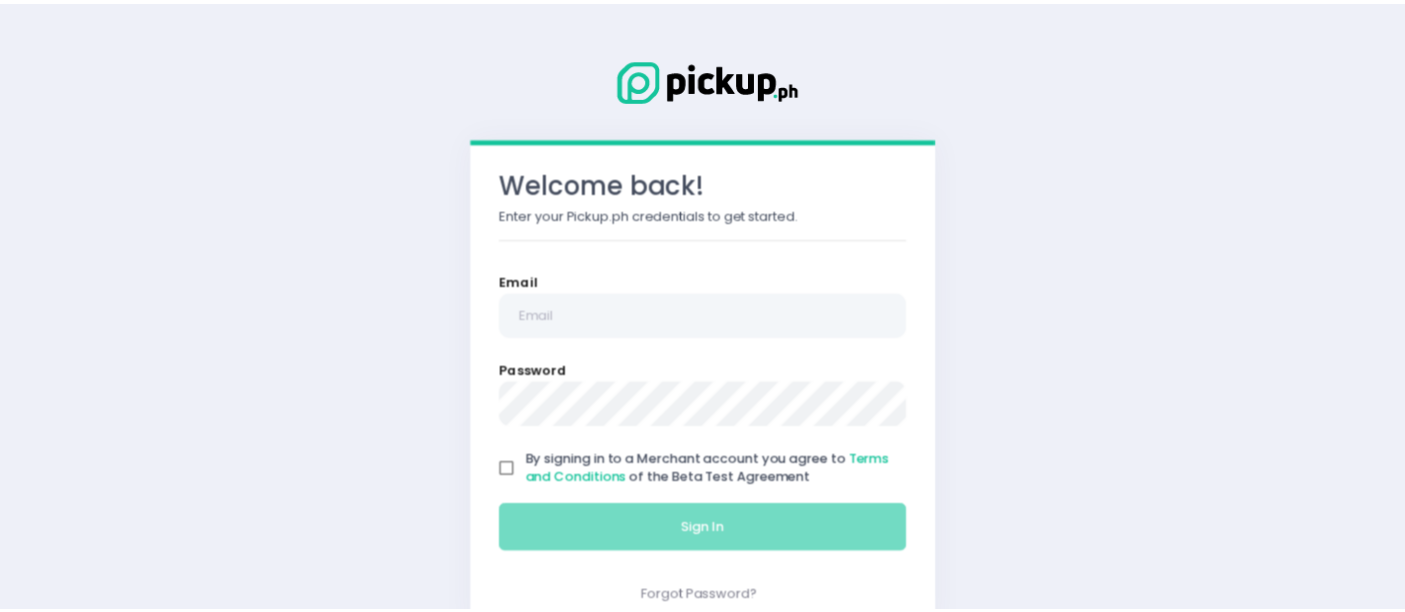 scroll, scrollTop: 0, scrollLeft: 0, axis: both 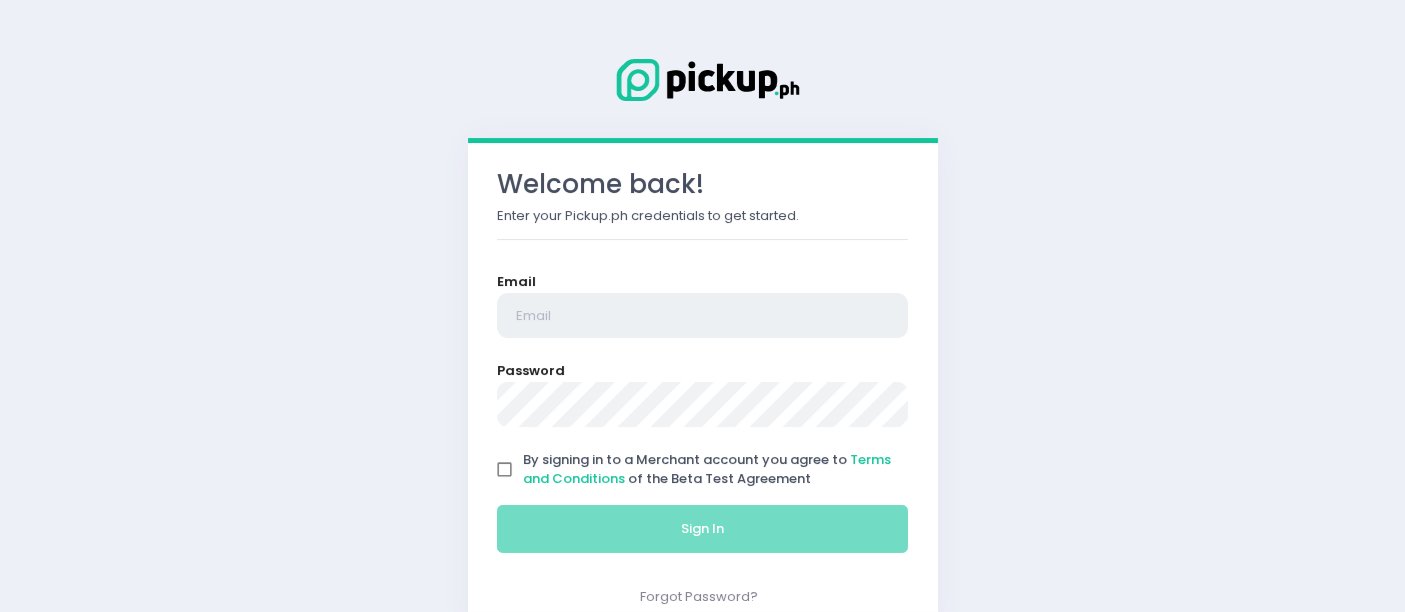 type on "[USERNAME]@[DOMAIN]" 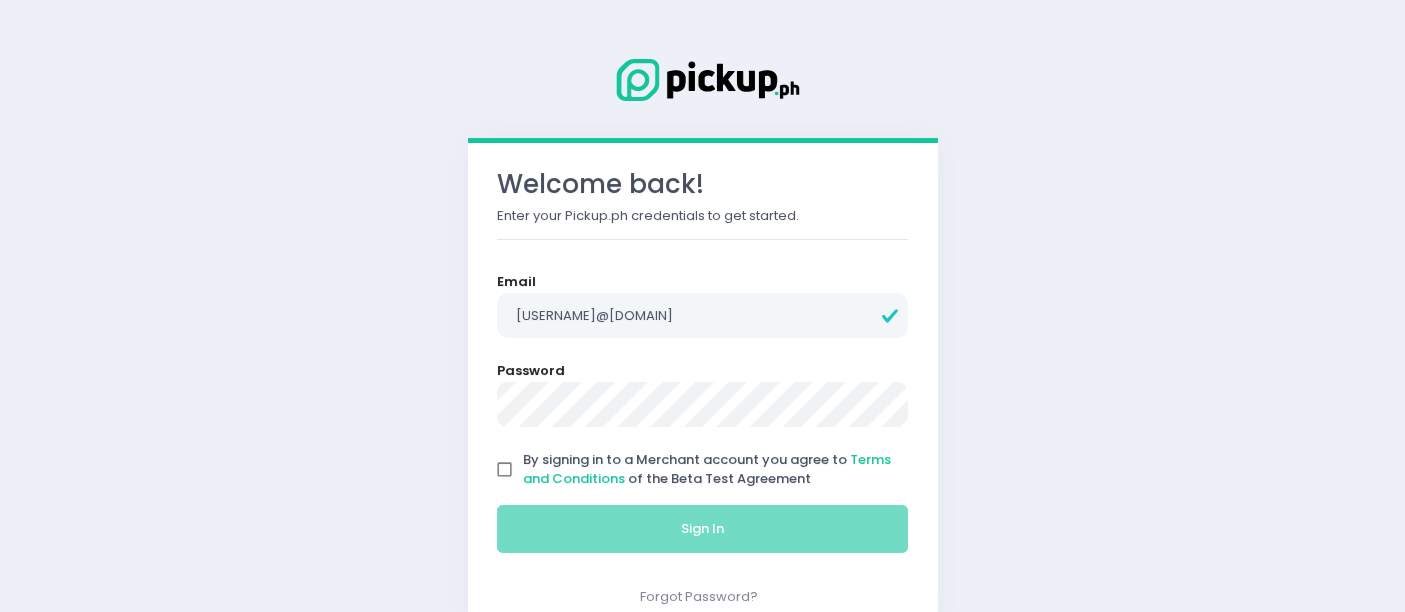 click on "By signing in to a Merchant account you agree to   Terms and Conditions   of the Beta Test Agreement" at bounding box center [505, 470] 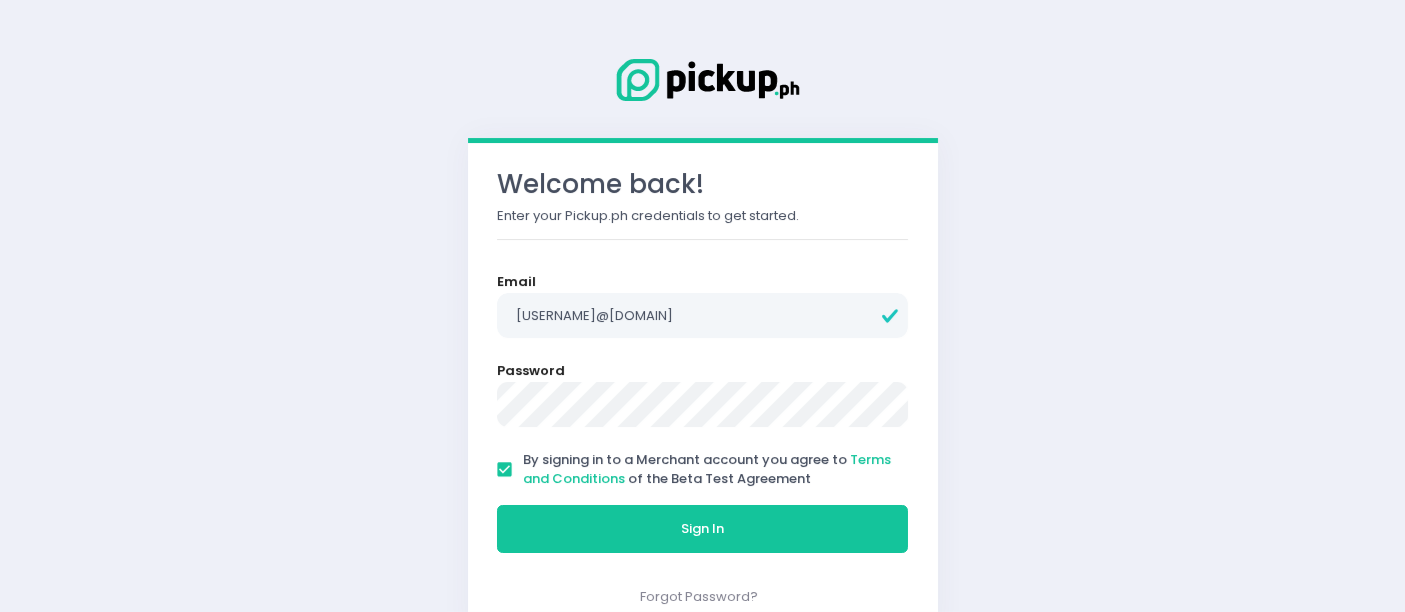 click on "Sign In" at bounding box center [702, 528] 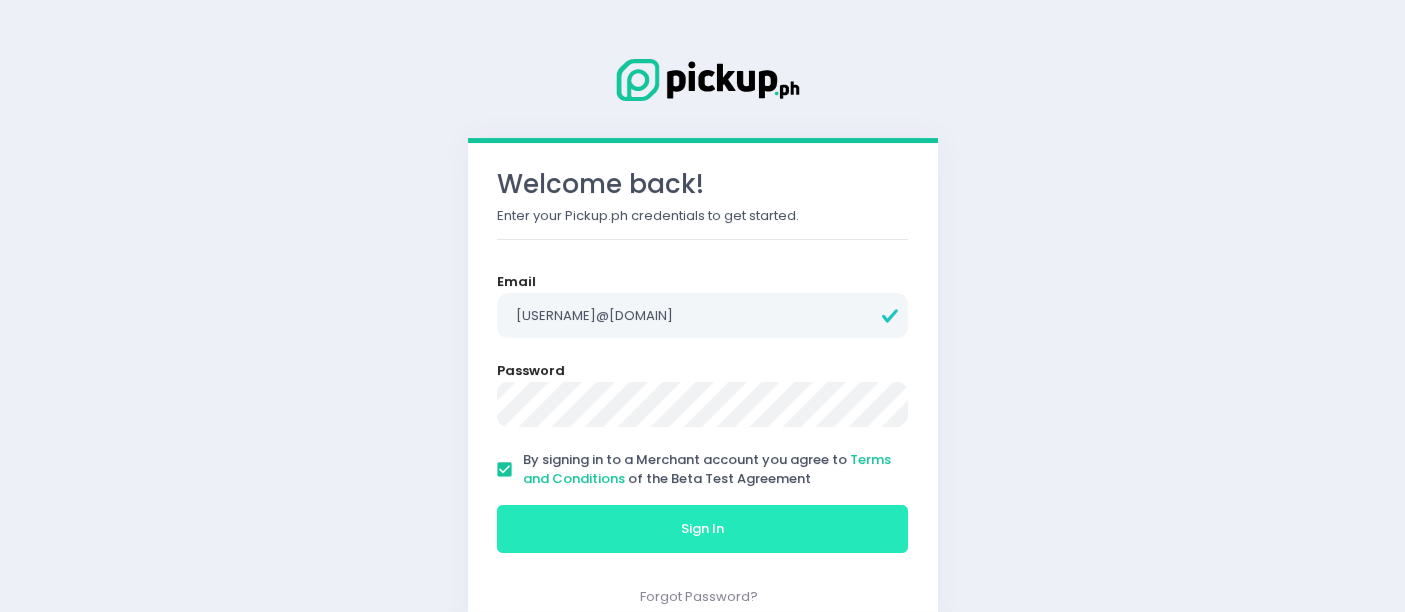 click on "Sign In" at bounding box center (703, 529) 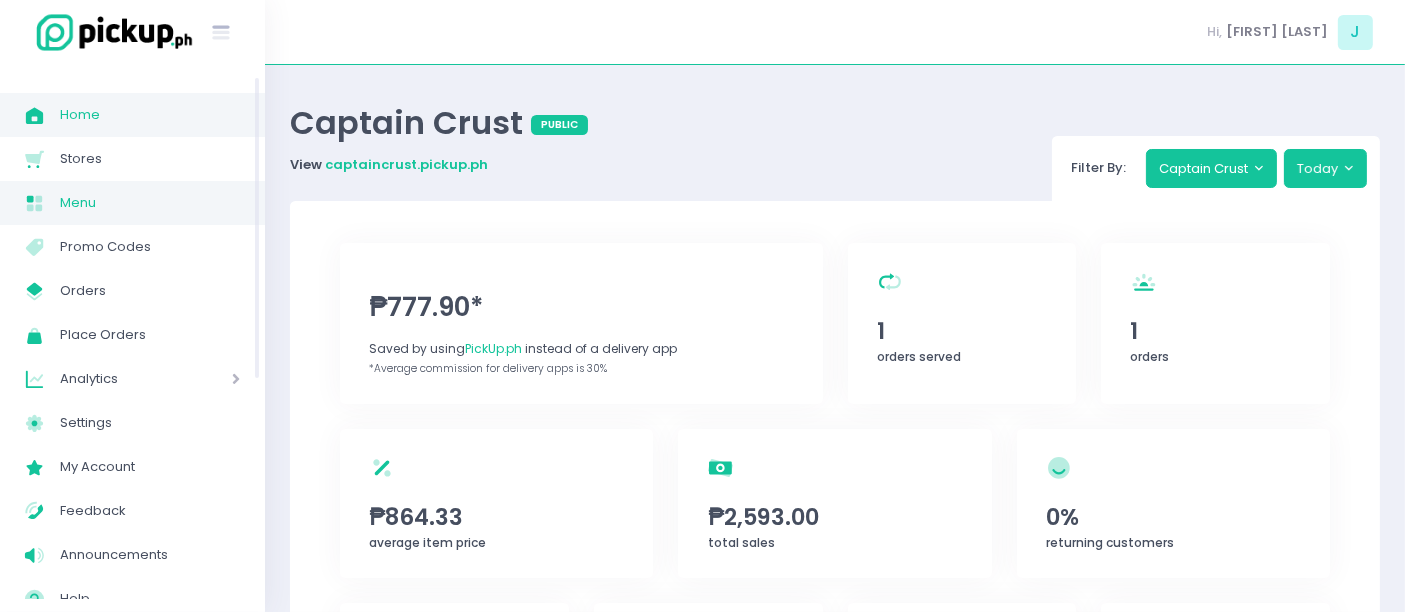 click on "Menu" at bounding box center (150, 203) 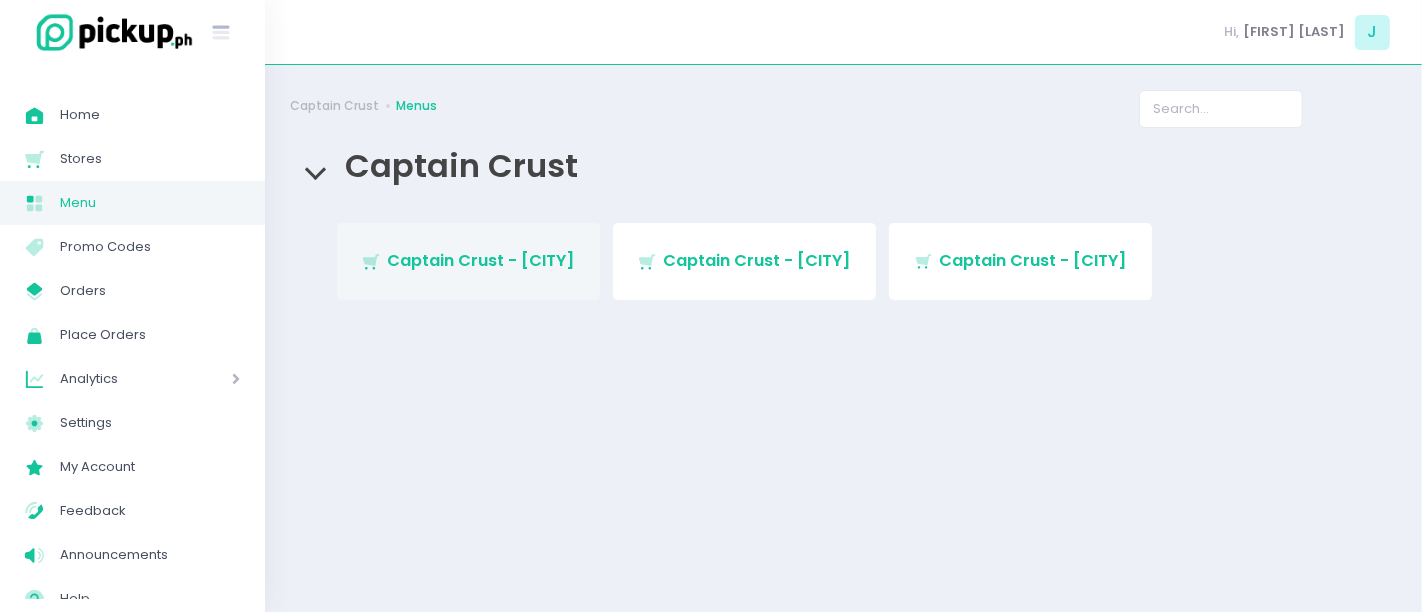 click on "Captain Crust - [CITY]" at bounding box center (481, 260) 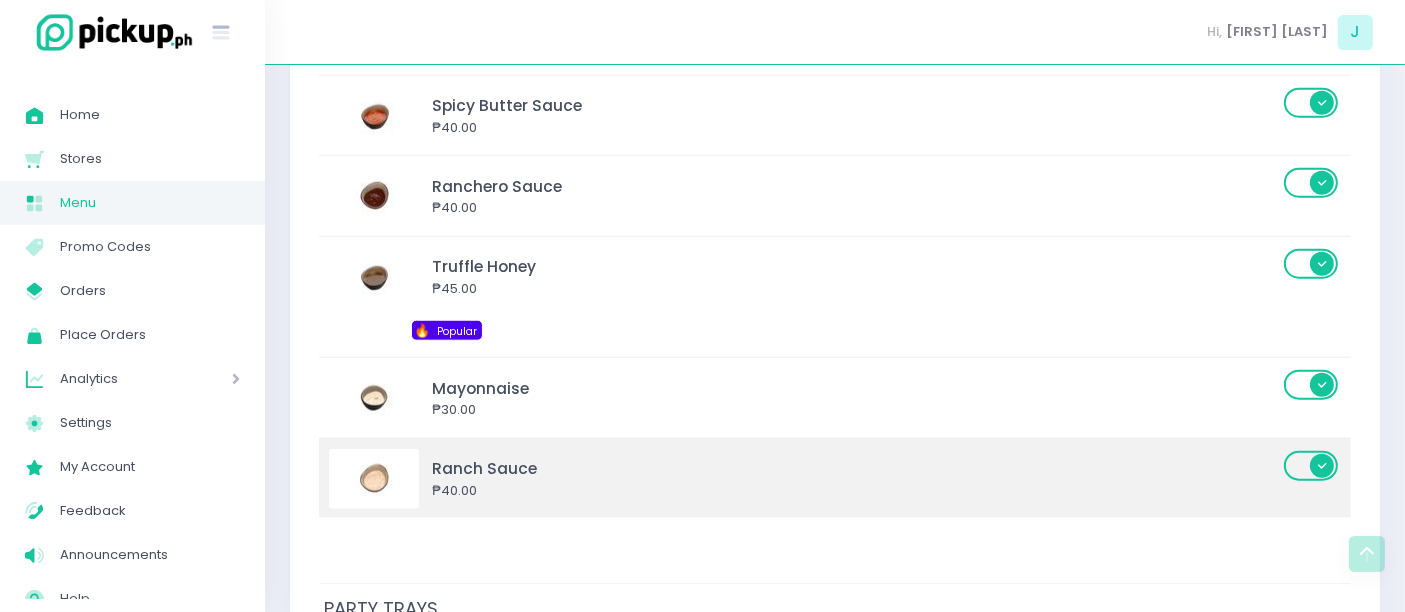 scroll, scrollTop: 8861, scrollLeft: 0, axis: vertical 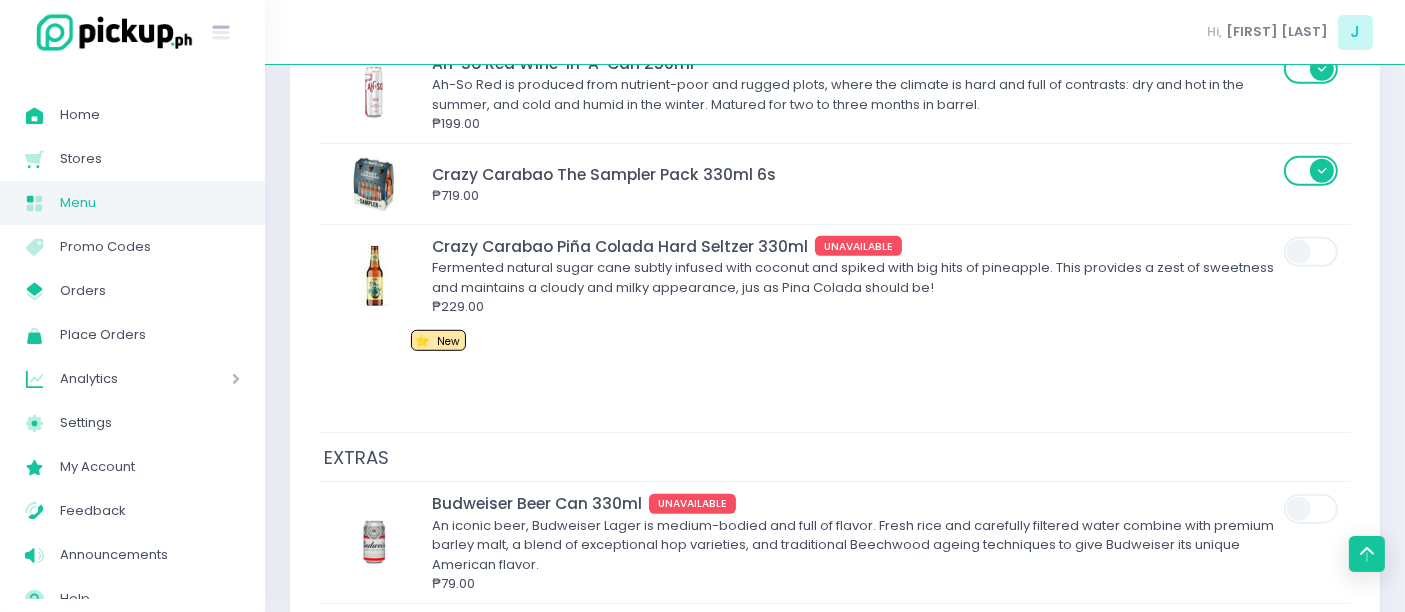click on "Stockholm-icons / Navigation / Up-2 Created with Sketch." 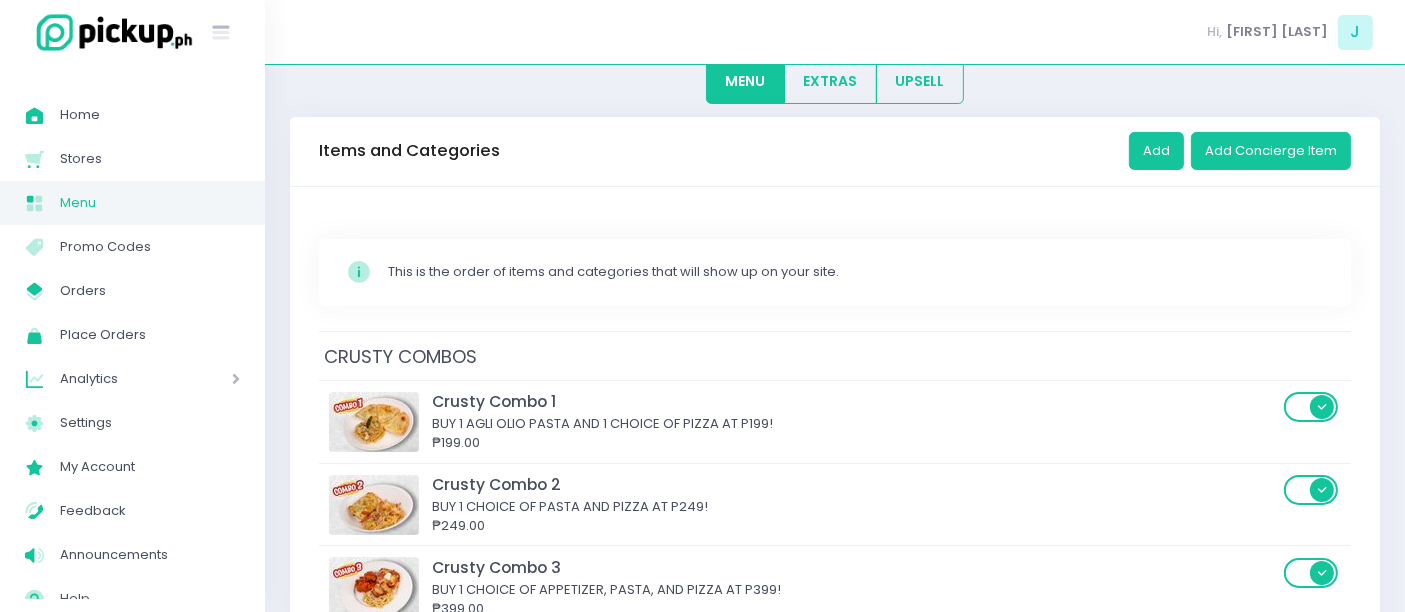 scroll, scrollTop: 0, scrollLeft: 0, axis: both 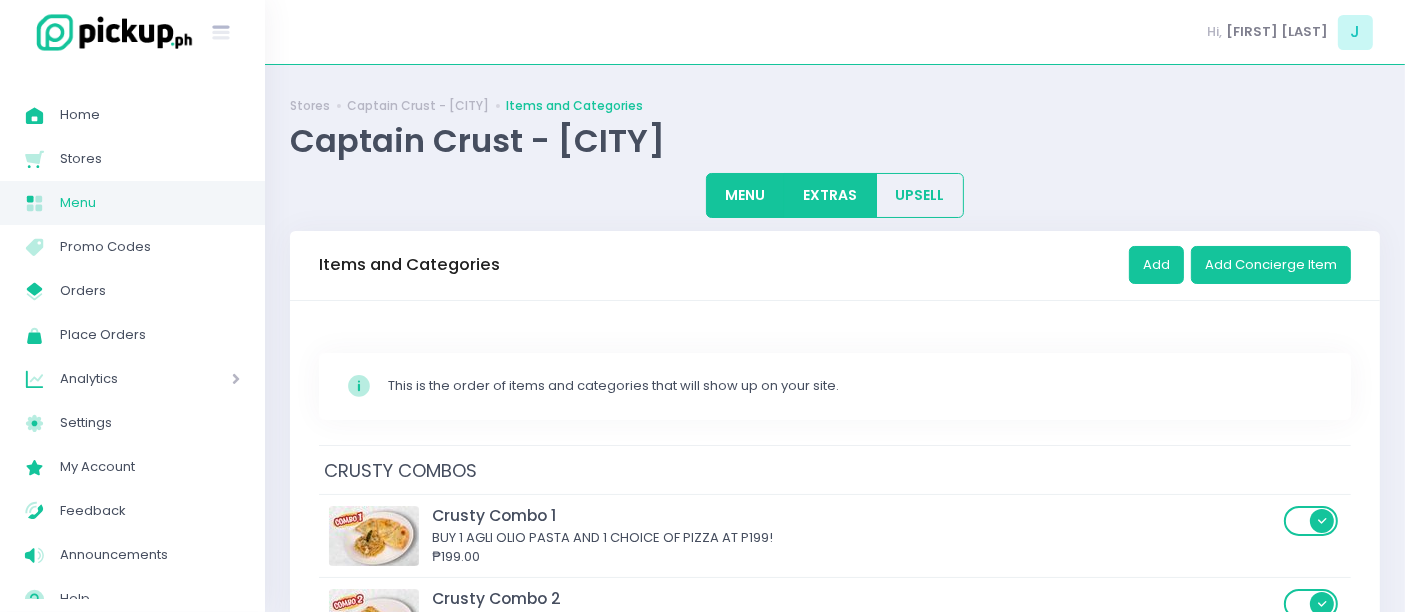 click on "EXTRAS" at bounding box center (830, 195) 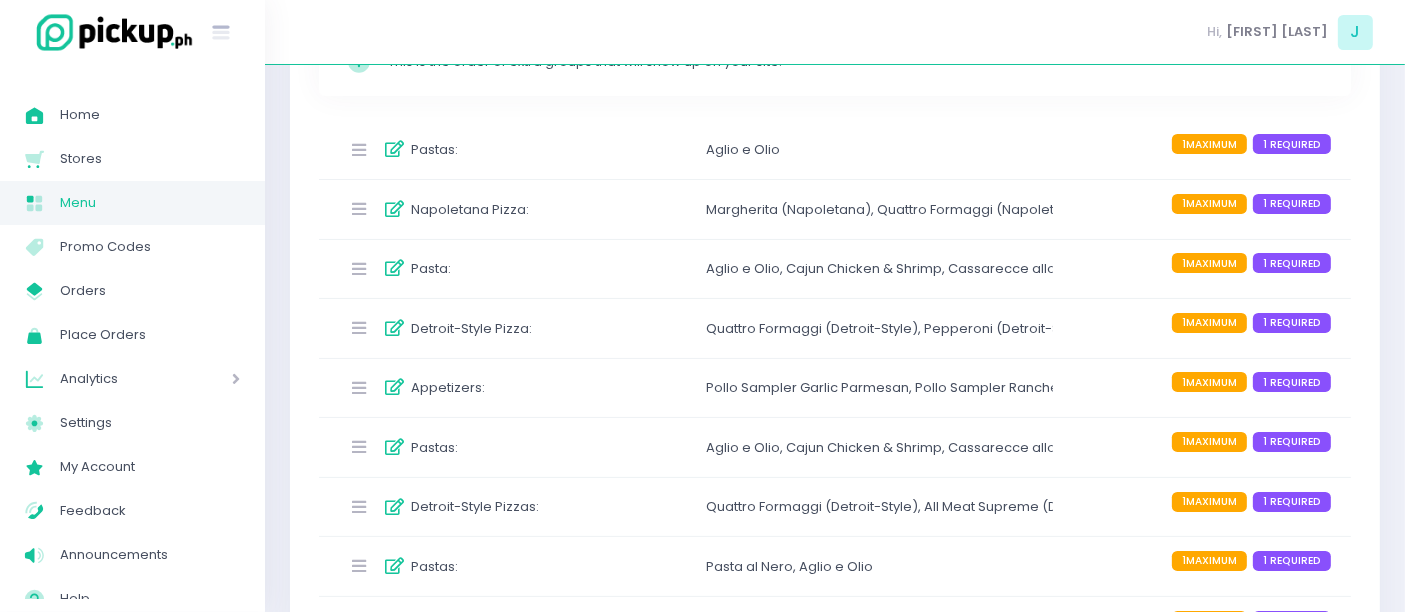 scroll, scrollTop: 333, scrollLeft: 0, axis: vertical 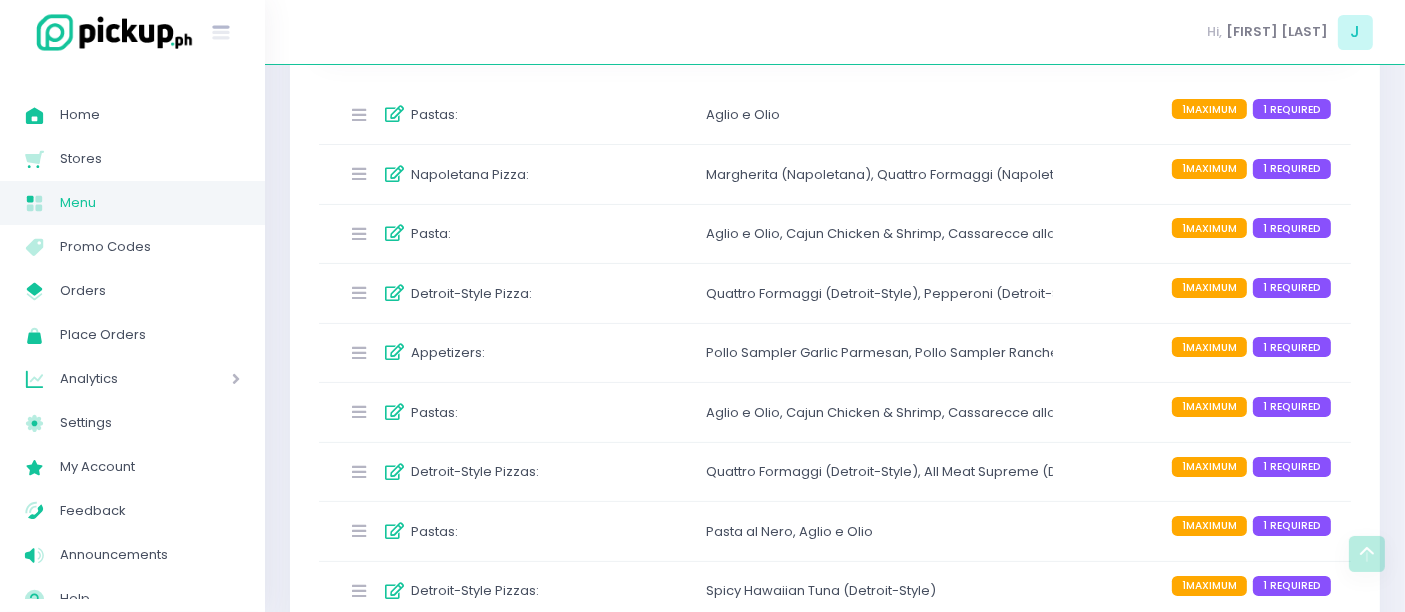 click at bounding box center (395, 174) 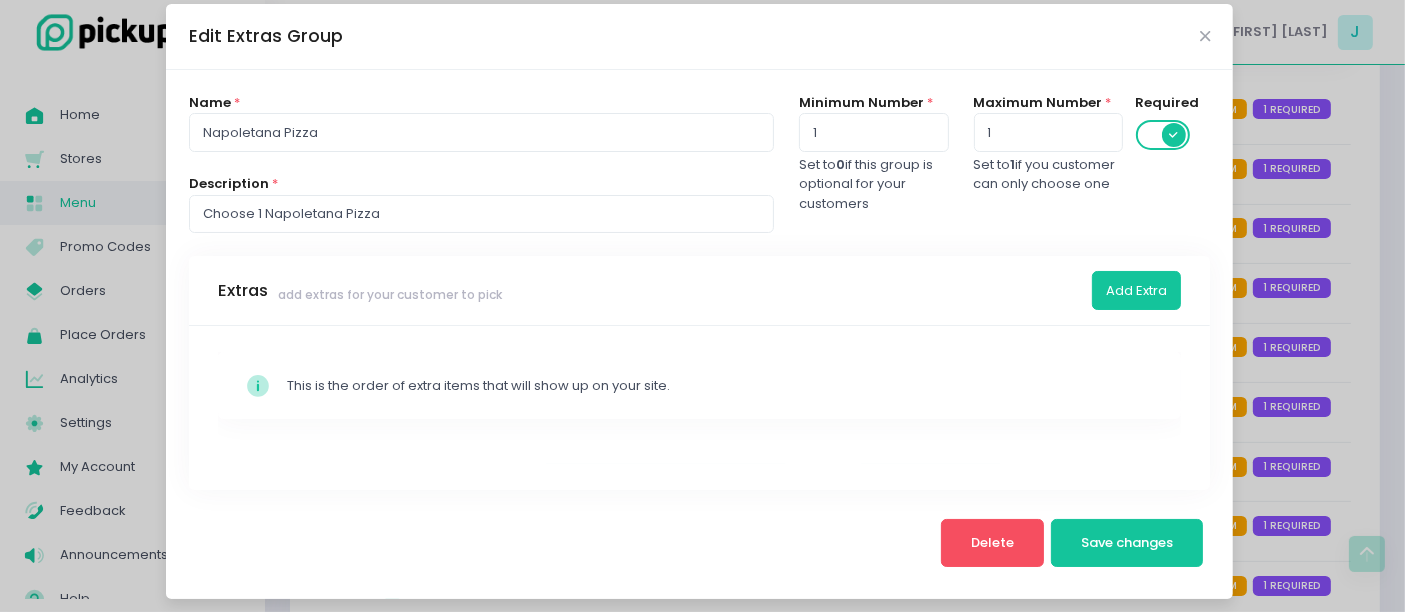 scroll, scrollTop: 28, scrollLeft: 0, axis: vertical 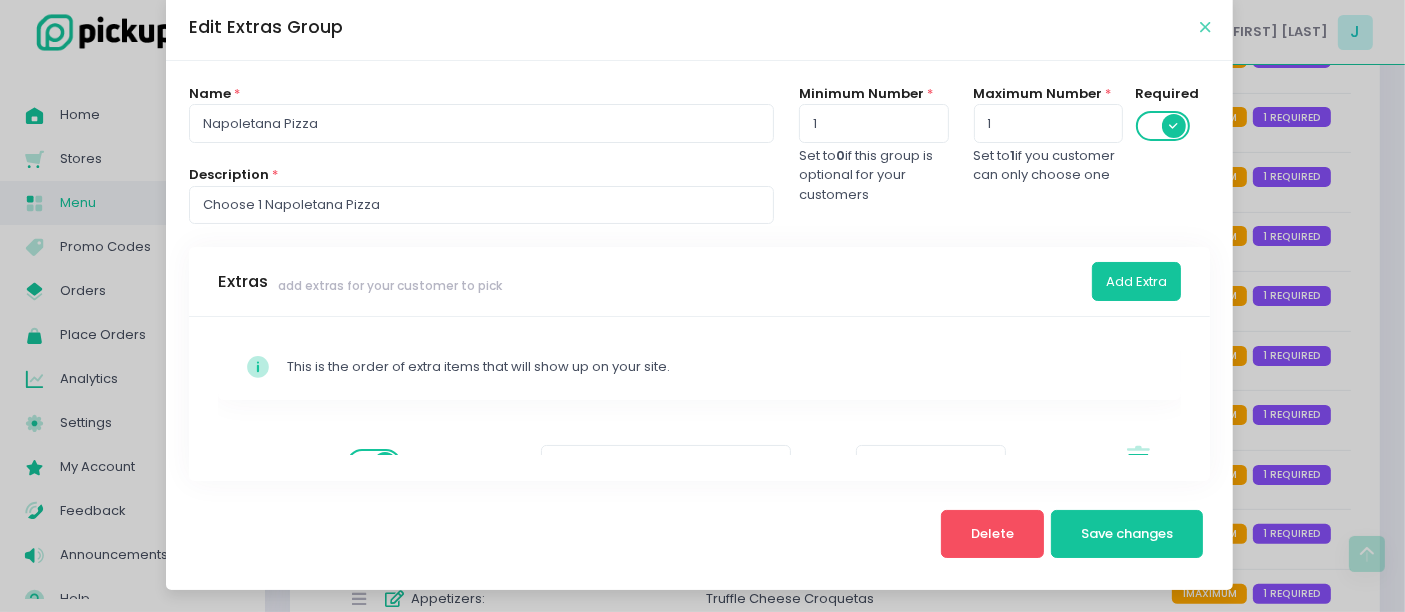 click at bounding box center (1205, 27) 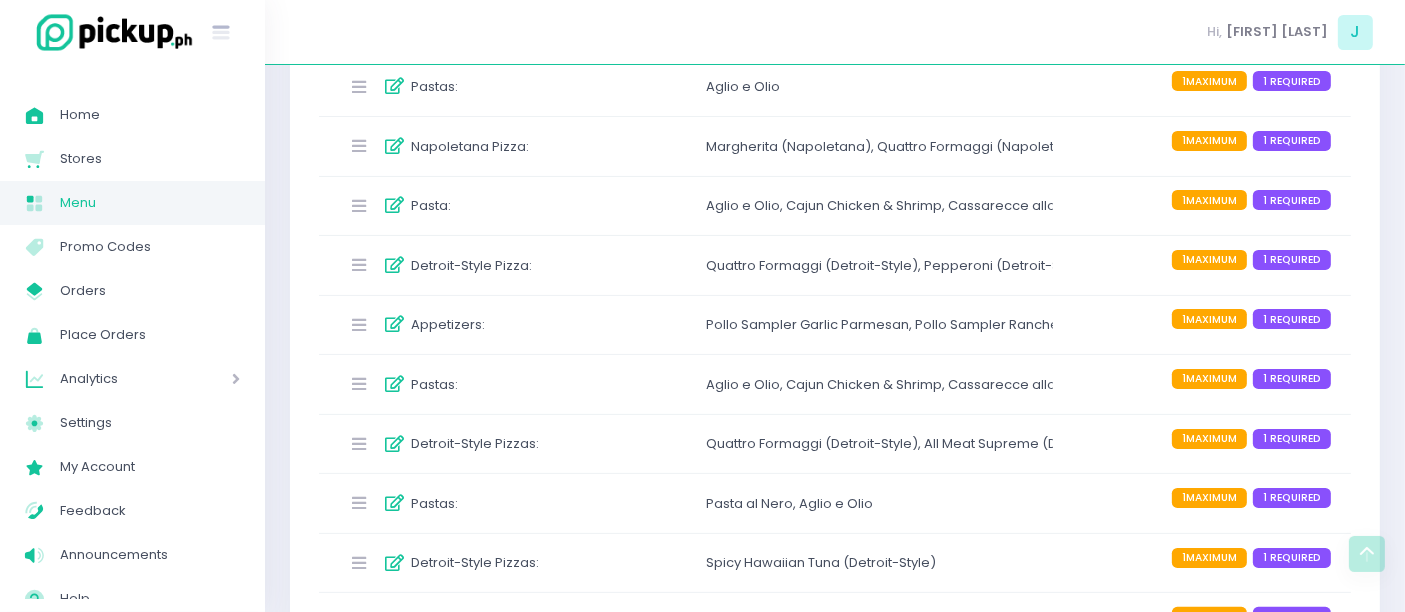 scroll, scrollTop: 333, scrollLeft: 0, axis: vertical 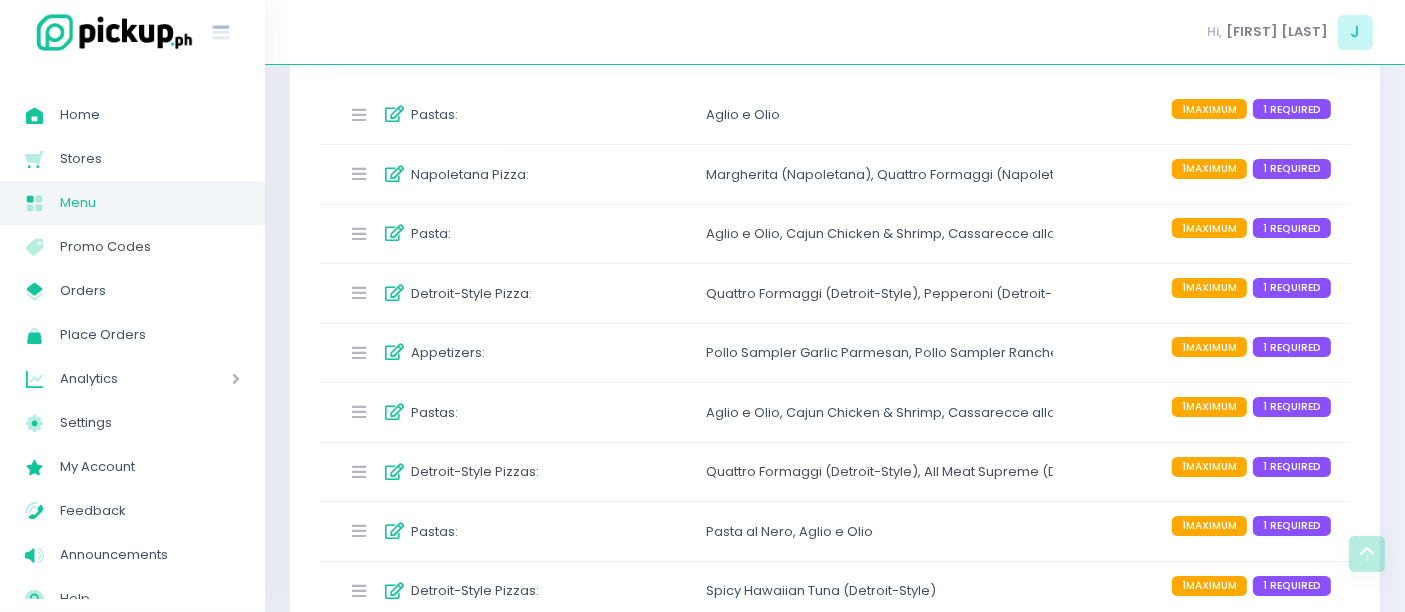 click at bounding box center (395, 293) 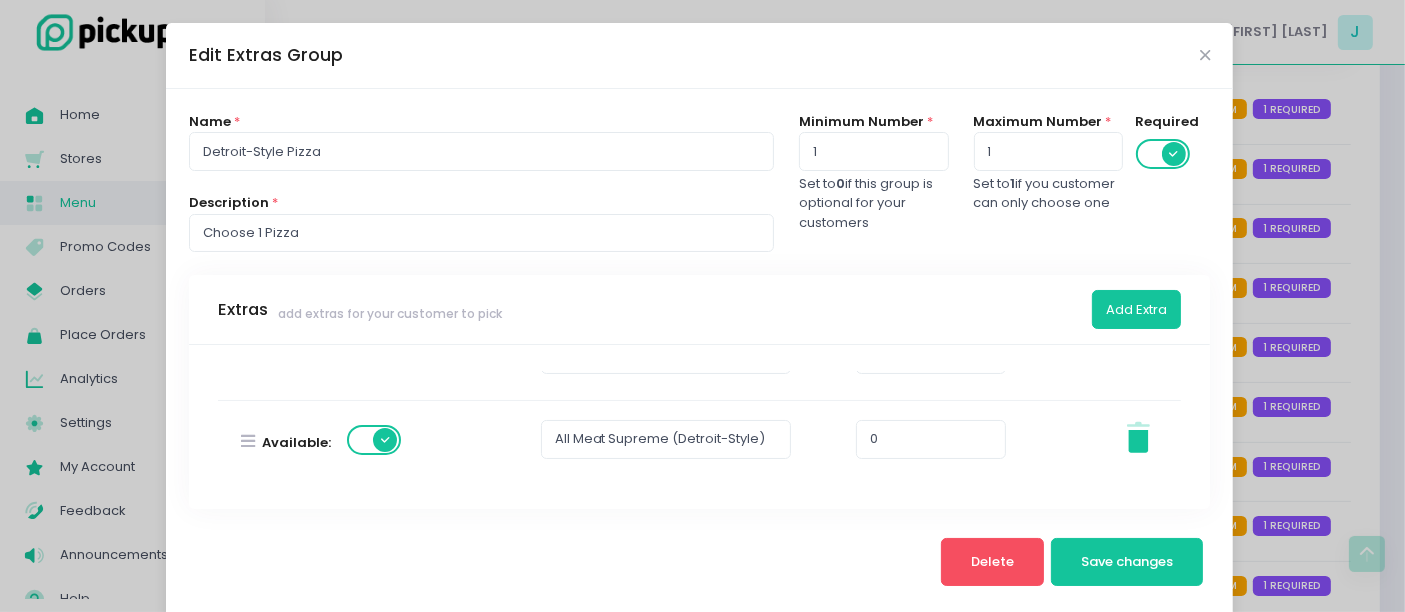 scroll, scrollTop: 205, scrollLeft: 0, axis: vertical 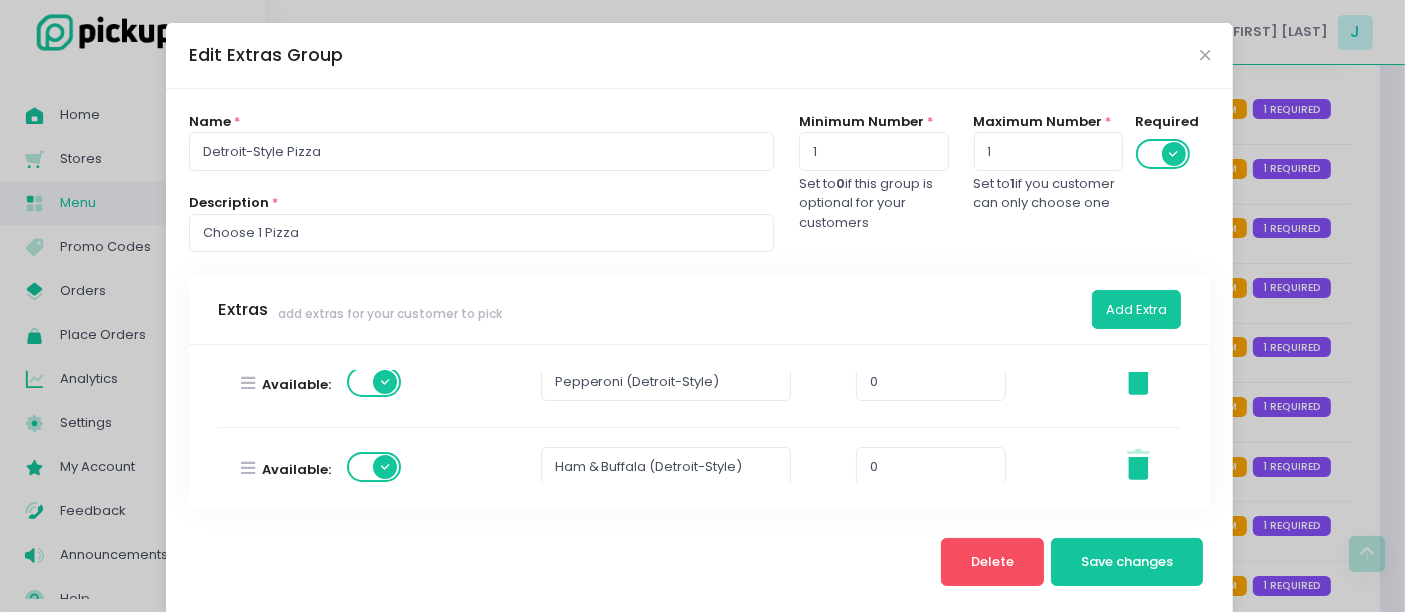 click at bounding box center [375, 467] 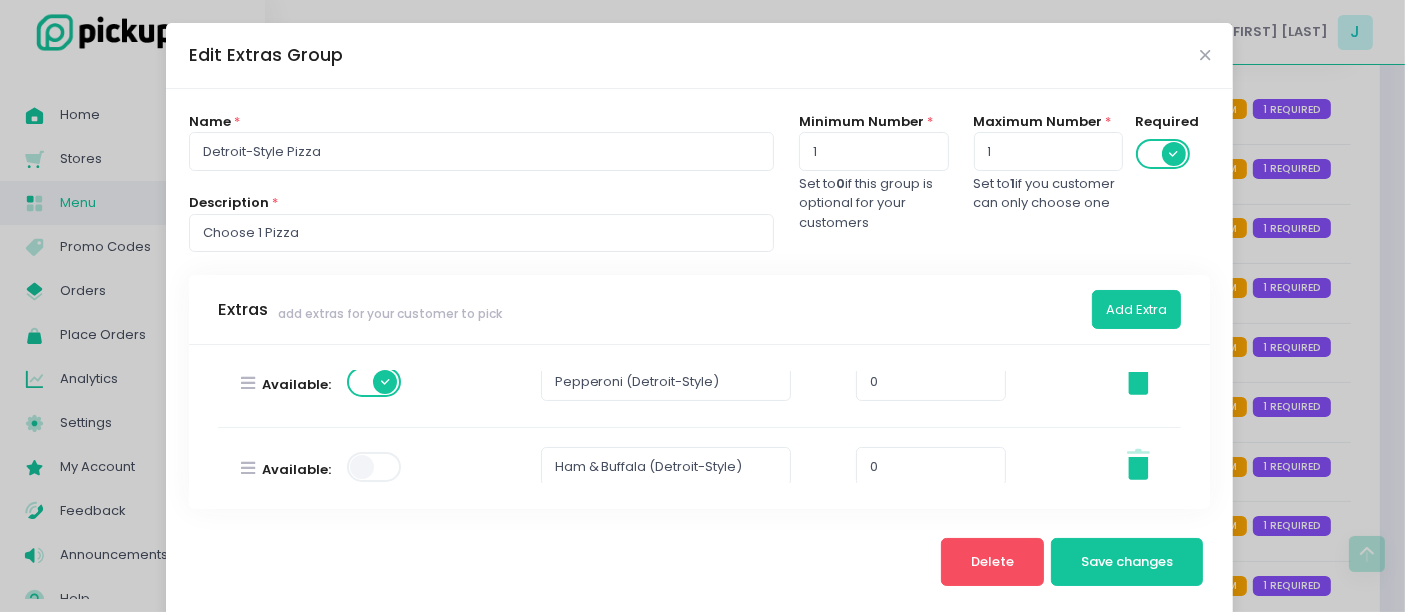 scroll, scrollTop: 28, scrollLeft: 0, axis: vertical 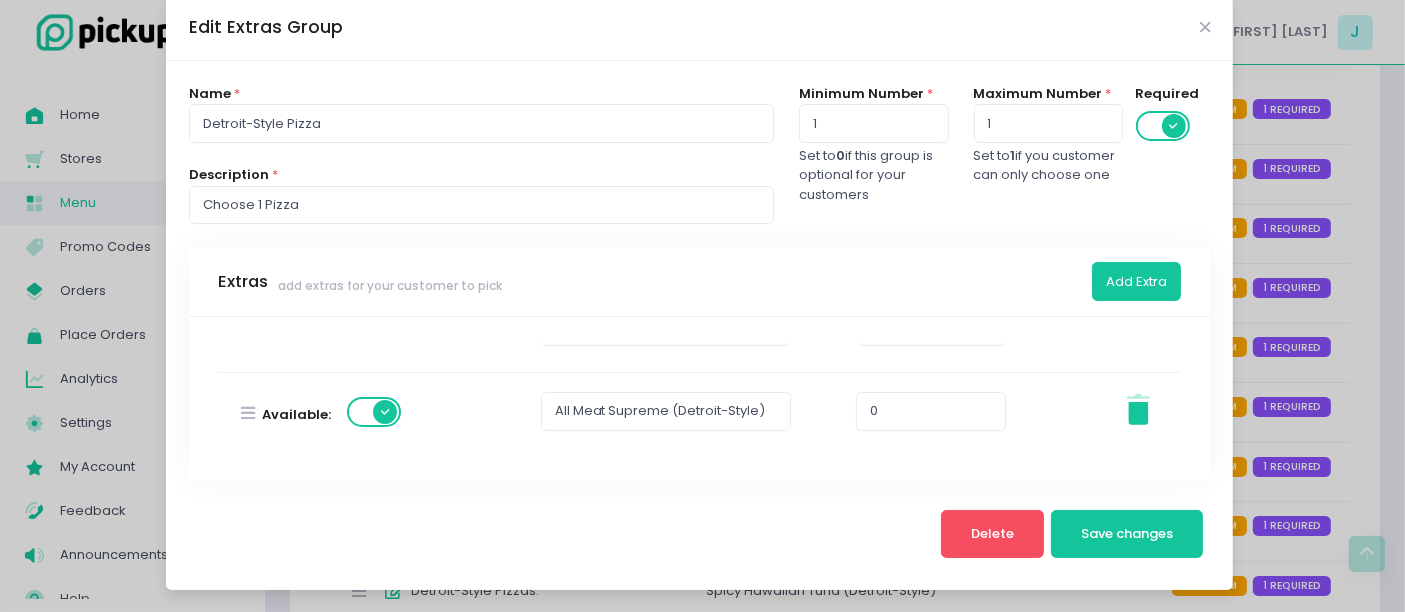 click at bounding box center [375, 412] 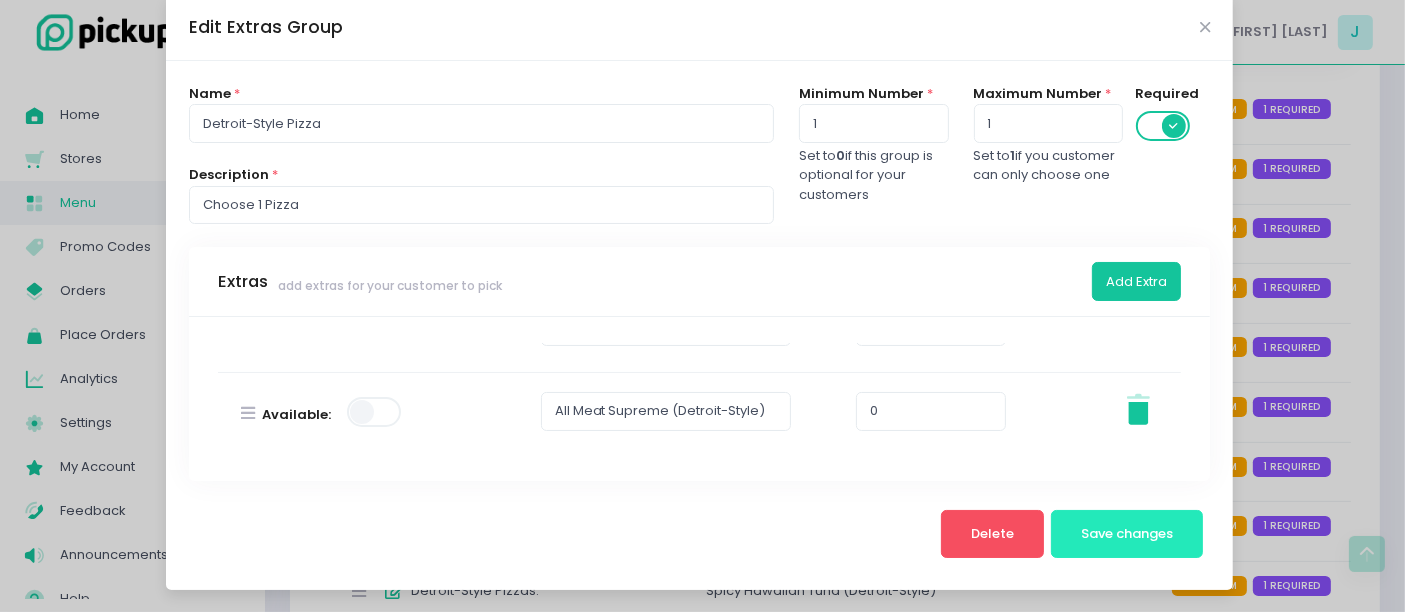click on "Save changes" at bounding box center (1127, 534) 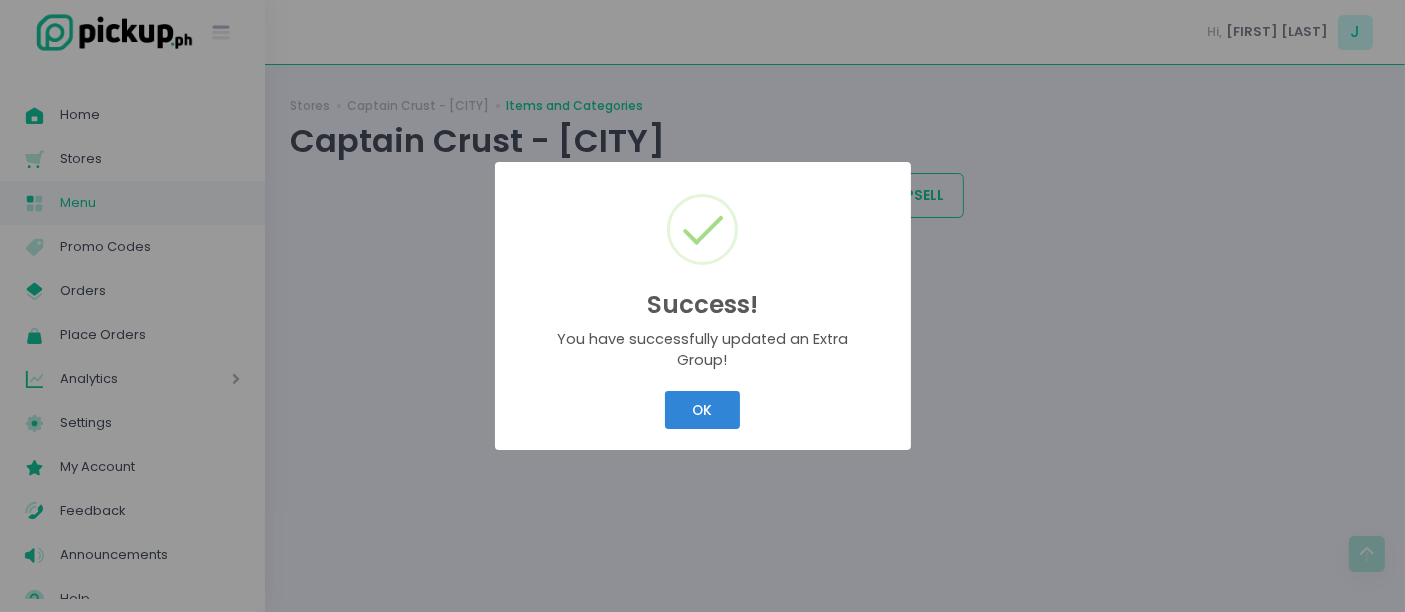 scroll, scrollTop: 0, scrollLeft: 0, axis: both 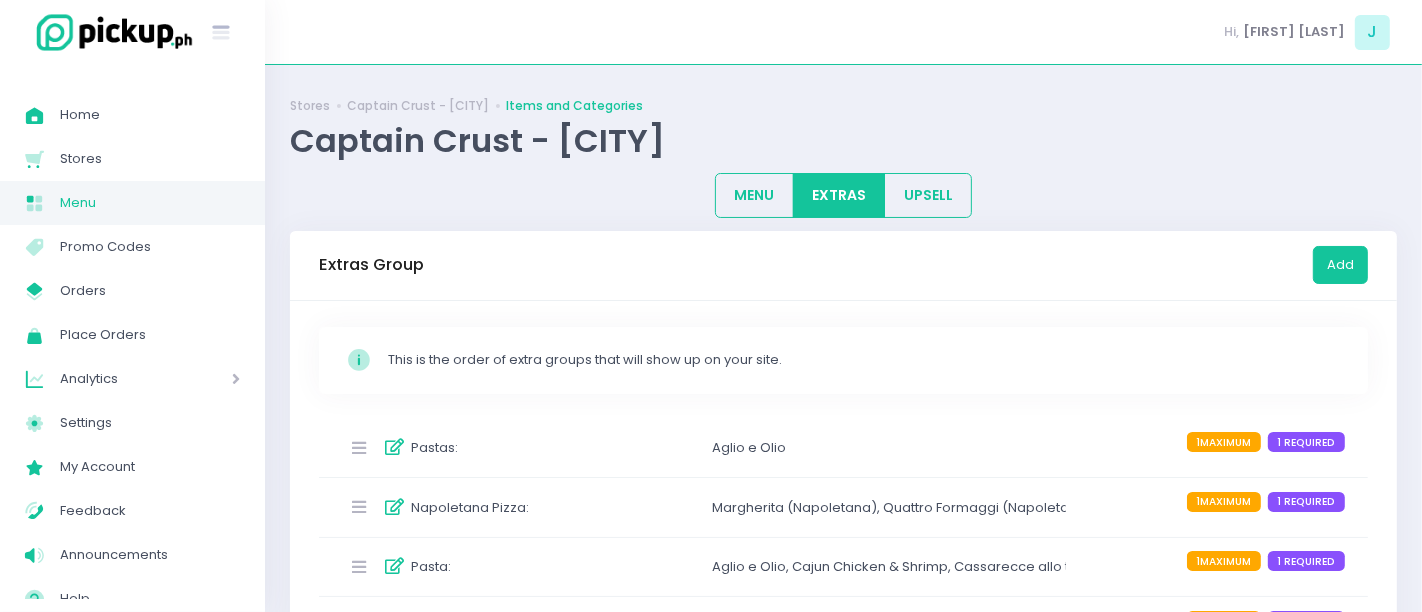 drag, startPoint x: 711, startPoint y: 398, endPoint x: 691, endPoint y: 402, distance: 20.396078 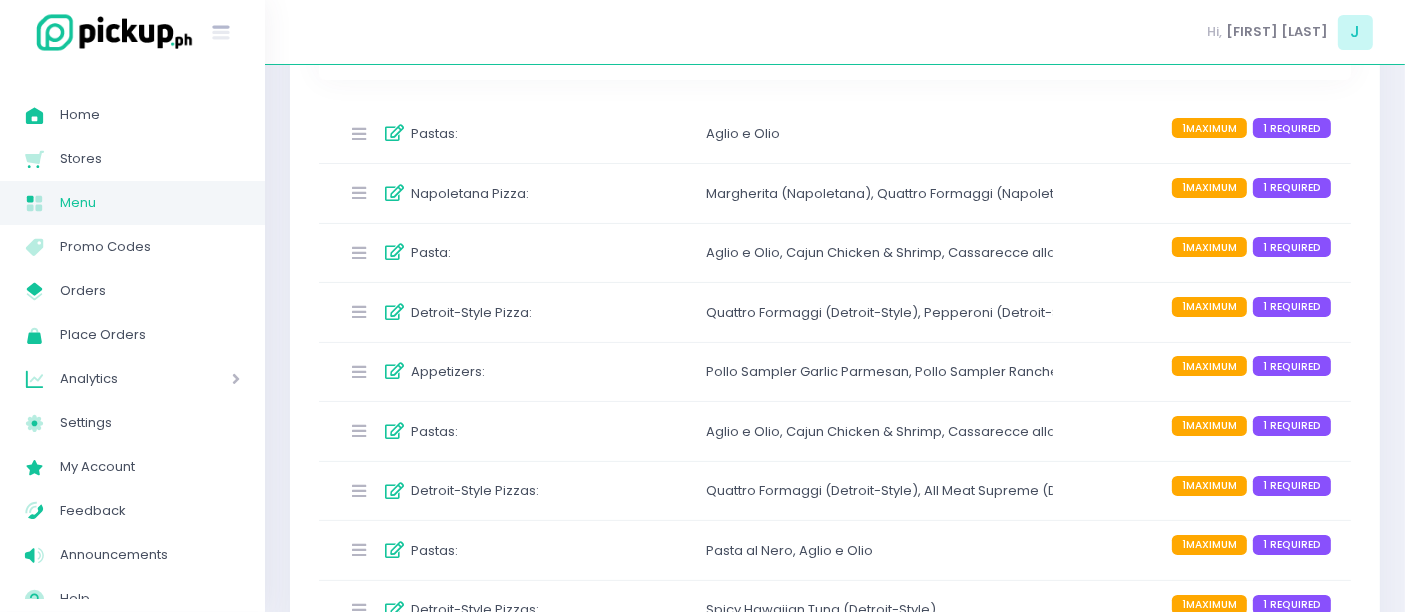 scroll, scrollTop: 444, scrollLeft: 0, axis: vertical 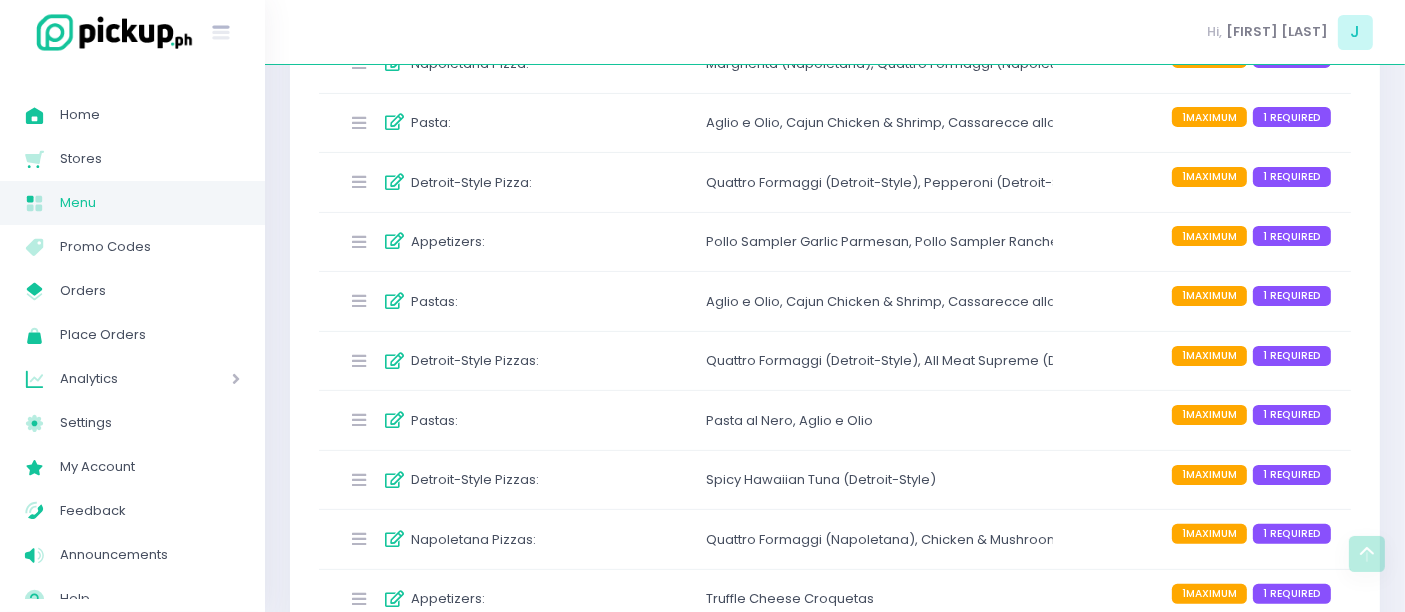 click at bounding box center (395, 361) 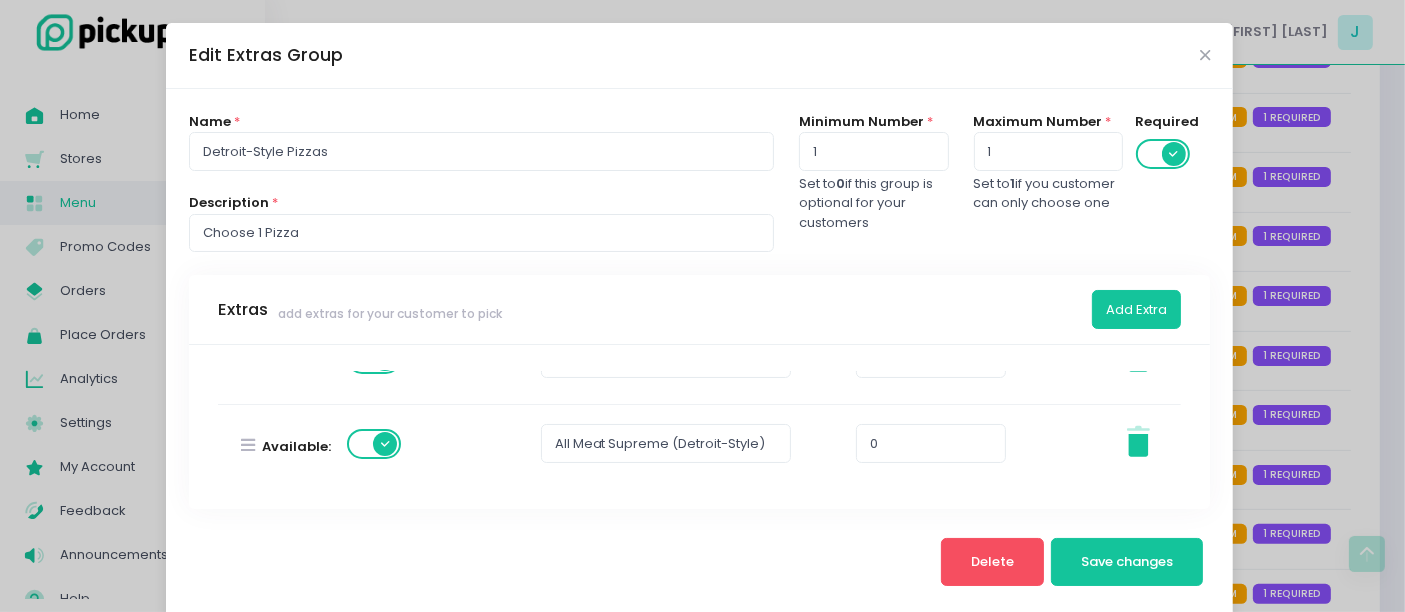scroll, scrollTop: 111, scrollLeft: 0, axis: vertical 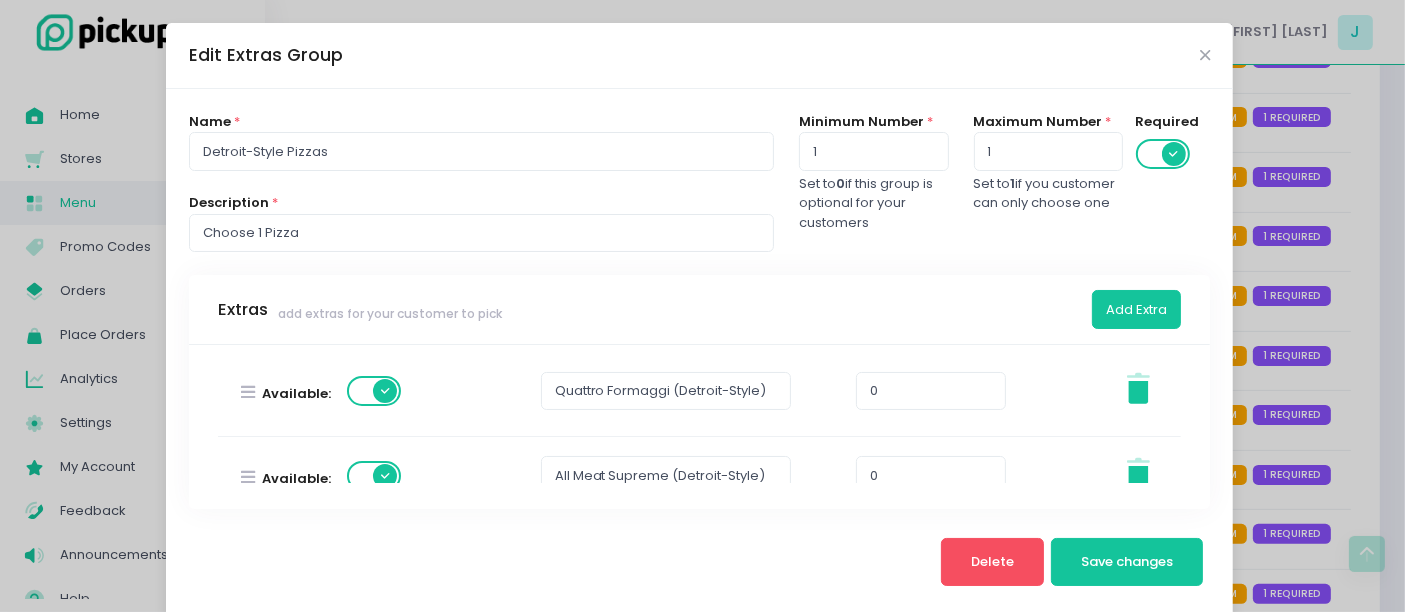 click at bounding box center [375, 476] 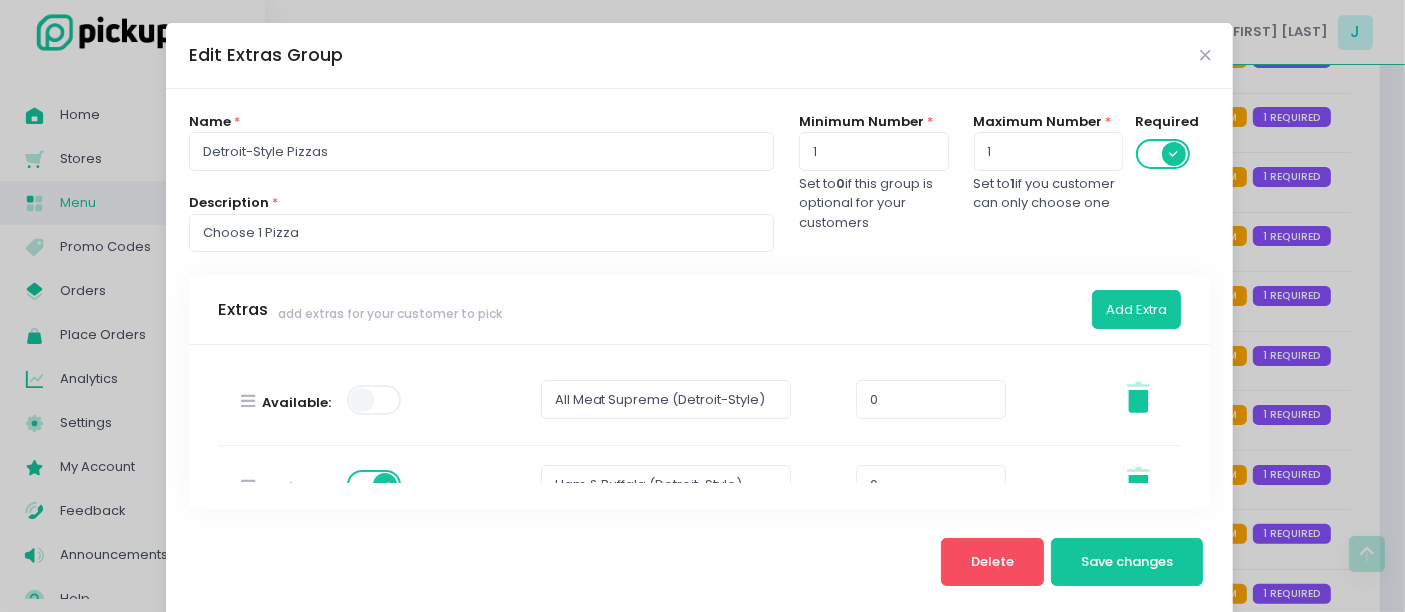 scroll, scrollTop: 222, scrollLeft: 0, axis: vertical 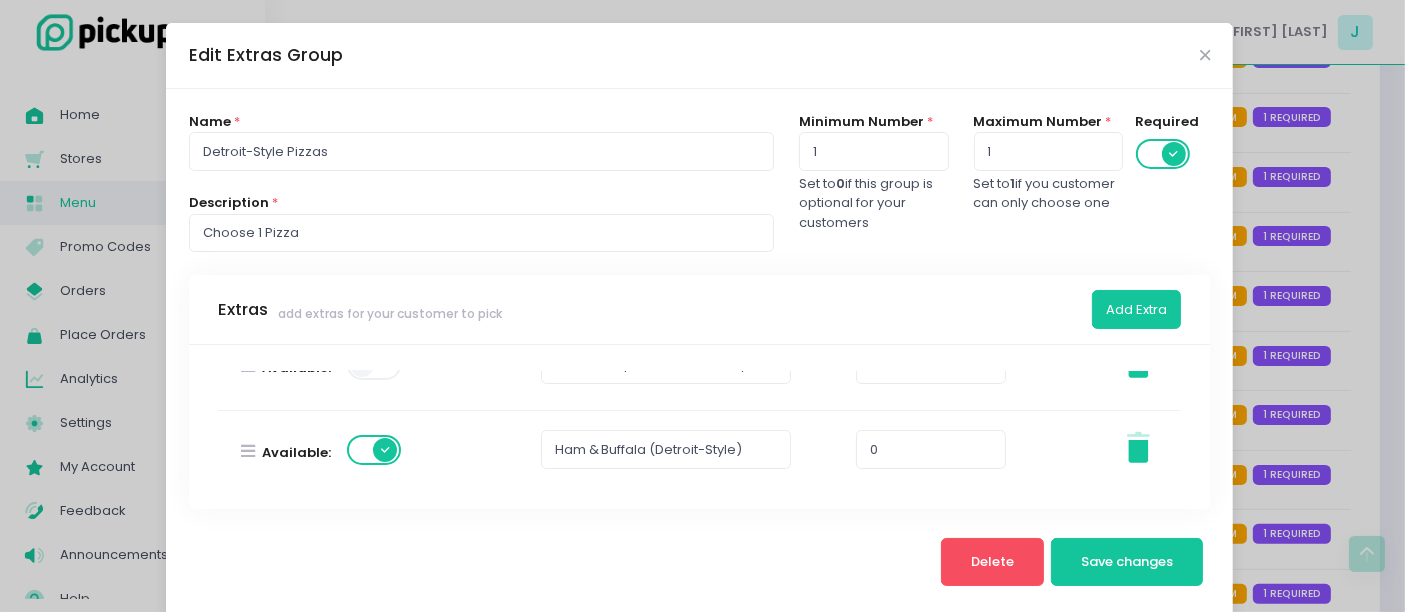 click at bounding box center [375, 450] 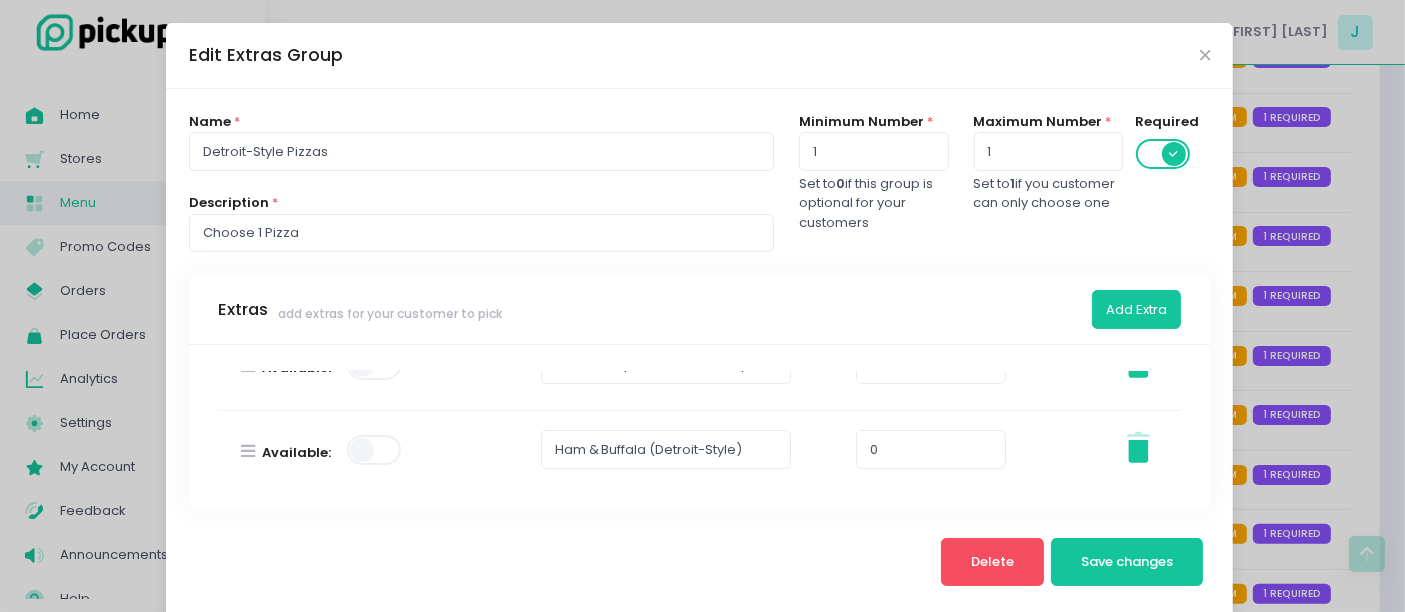scroll, scrollTop: 28, scrollLeft: 0, axis: vertical 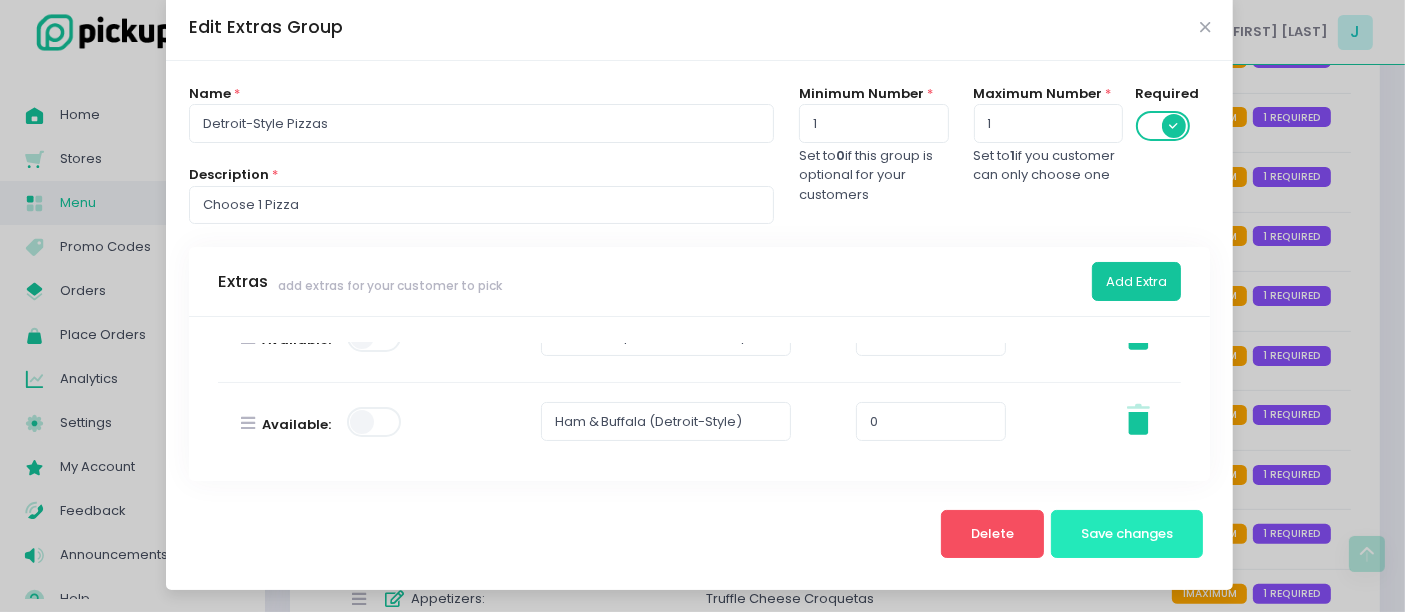 click on "Save changes" at bounding box center (1127, 534) 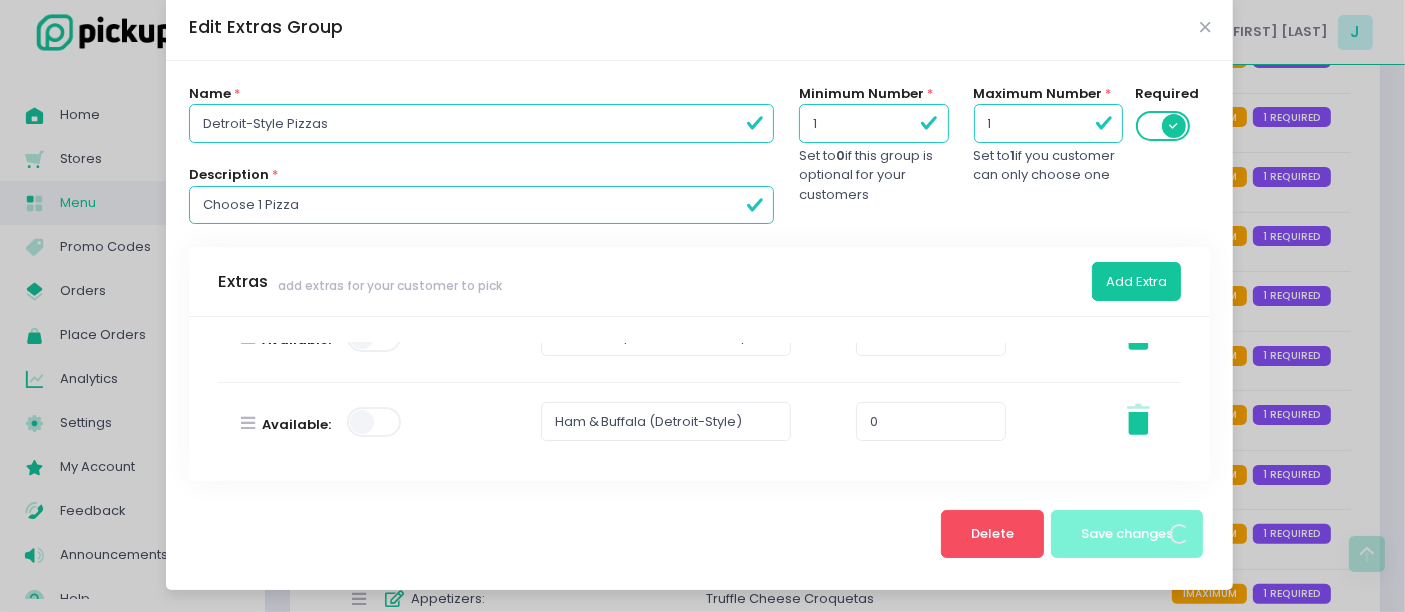 scroll, scrollTop: 0, scrollLeft: 0, axis: both 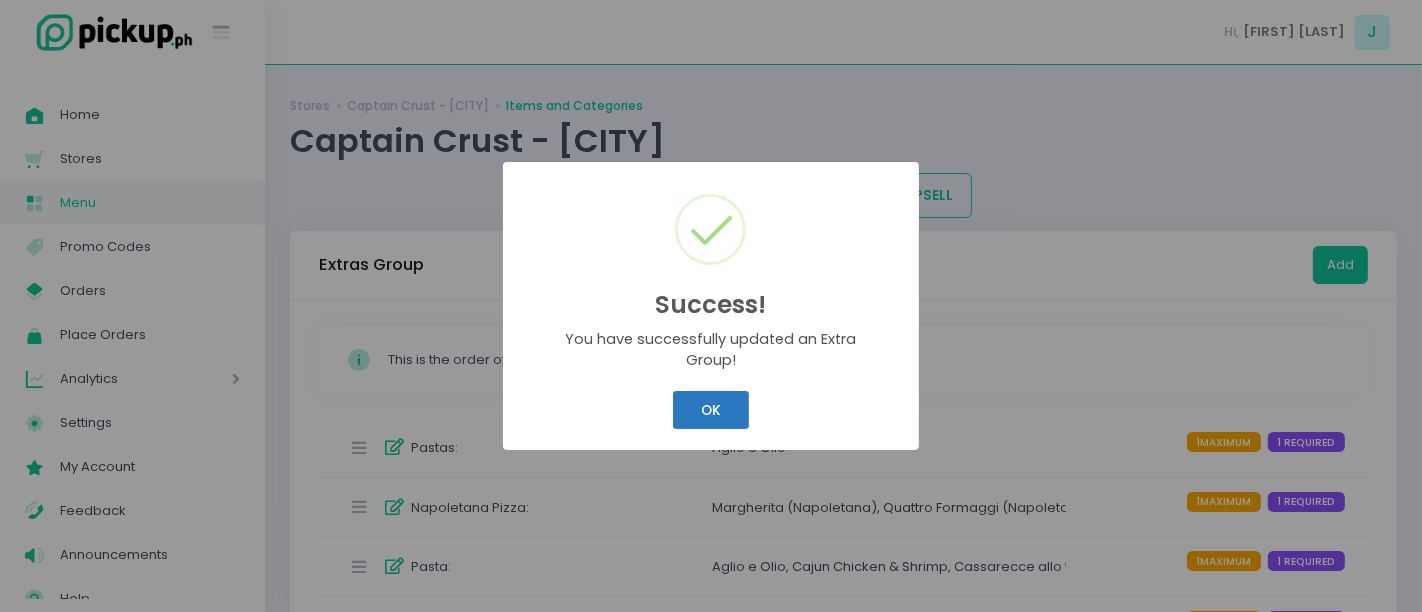 click on "OK" at bounding box center (710, 410) 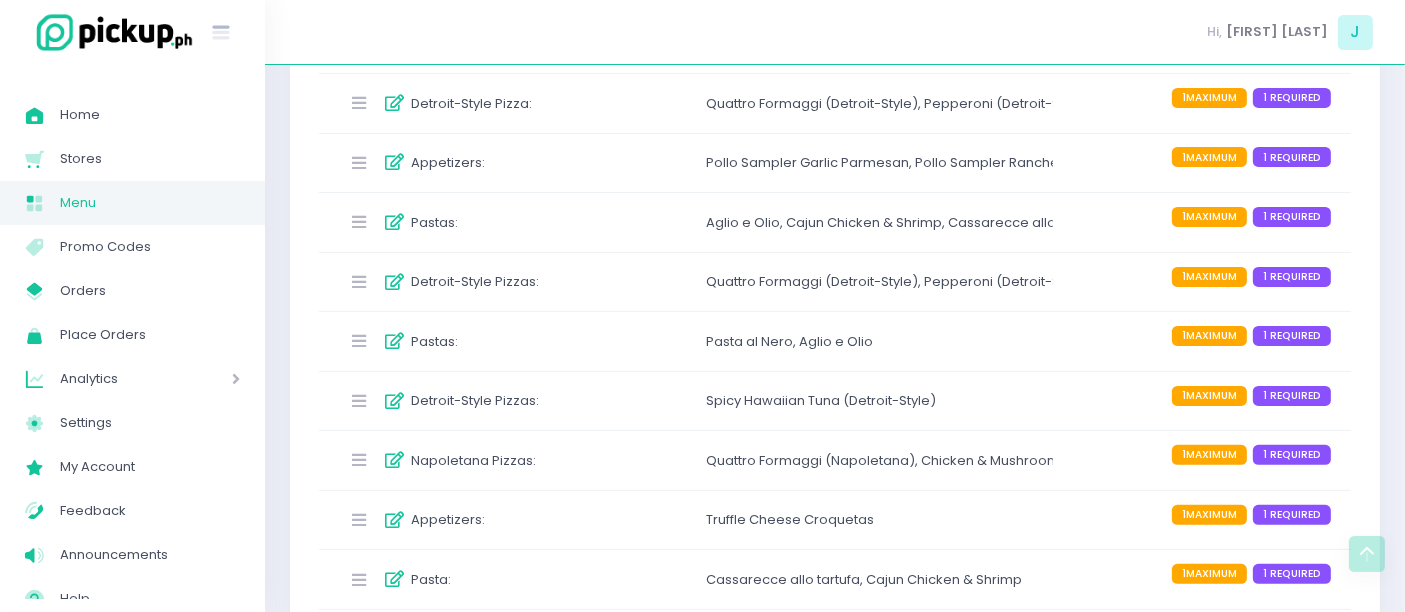 scroll, scrollTop: 555, scrollLeft: 0, axis: vertical 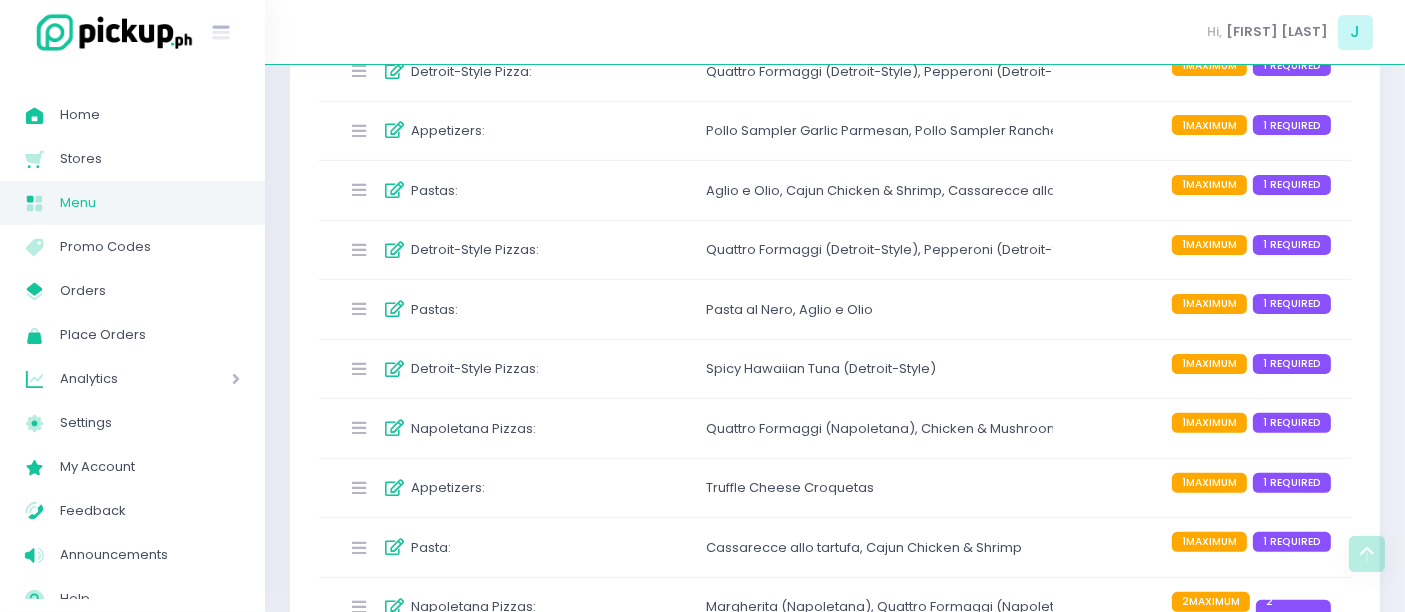 click at bounding box center (395, 369) 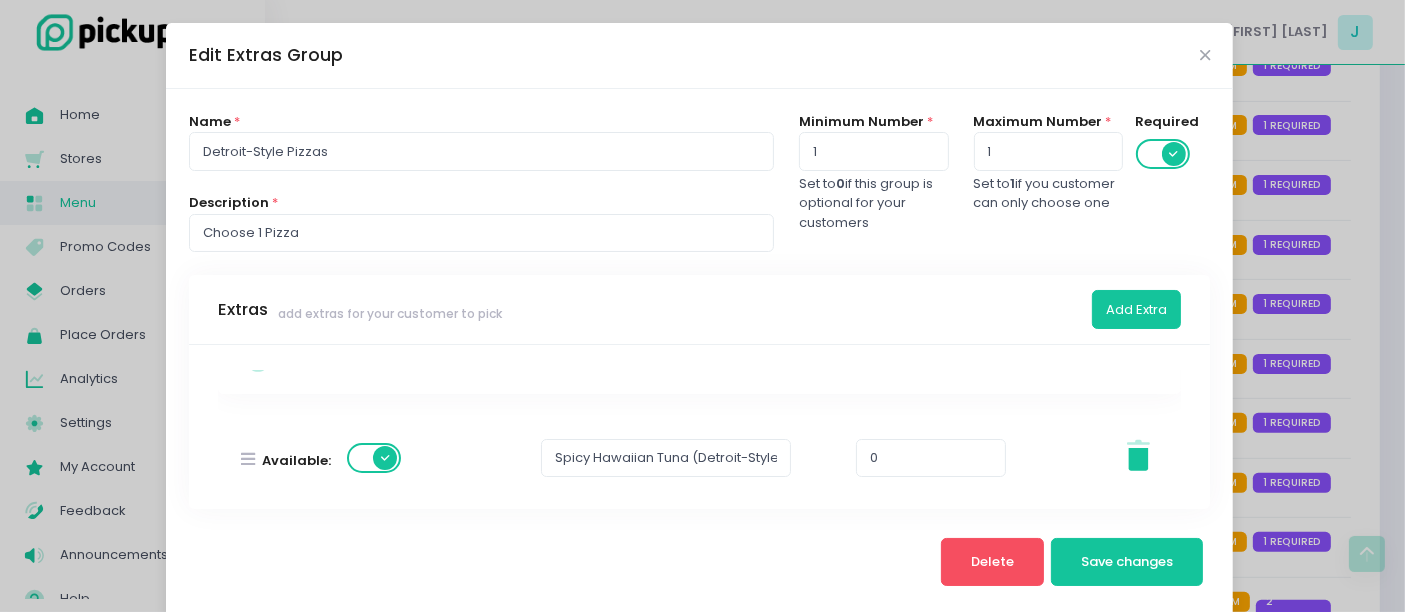 scroll, scrollTop: 62, scrollLeft: 0, axis: vertical 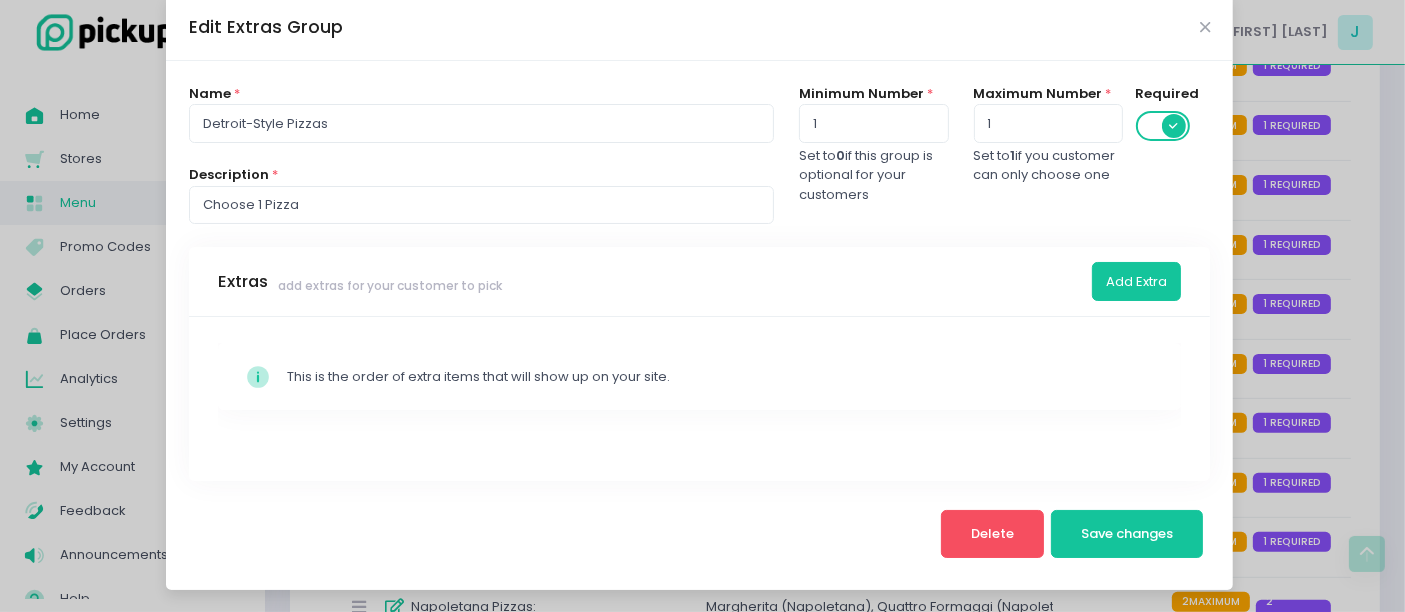click on "Edit Extras Group" at bounding box center [699, 28] 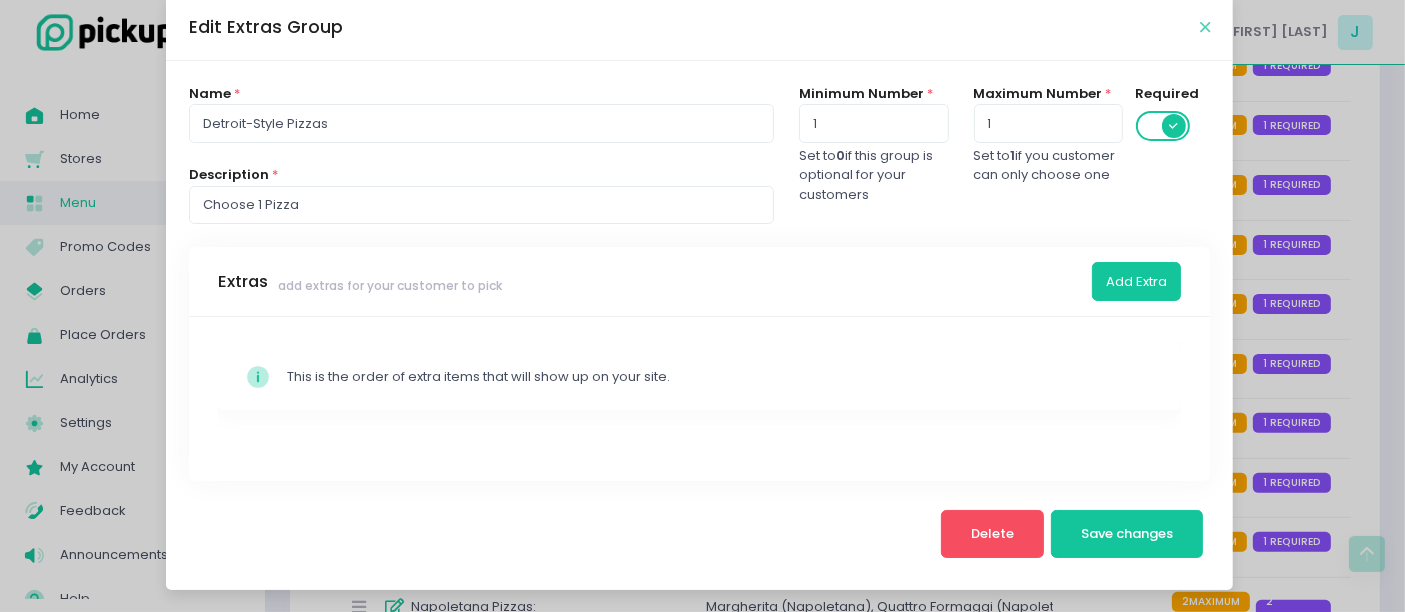 click at bounding box center [1205, 27] 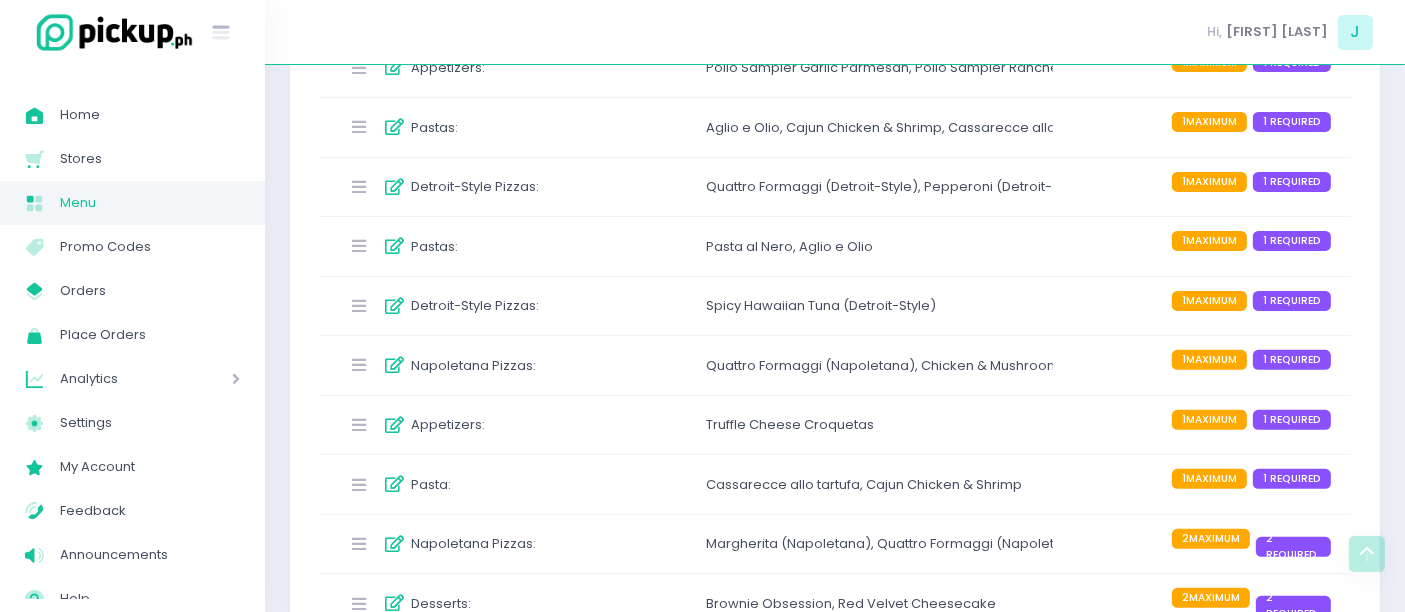 scroll, scrollTop: 666, scrollLeft: 0, axis: vertical 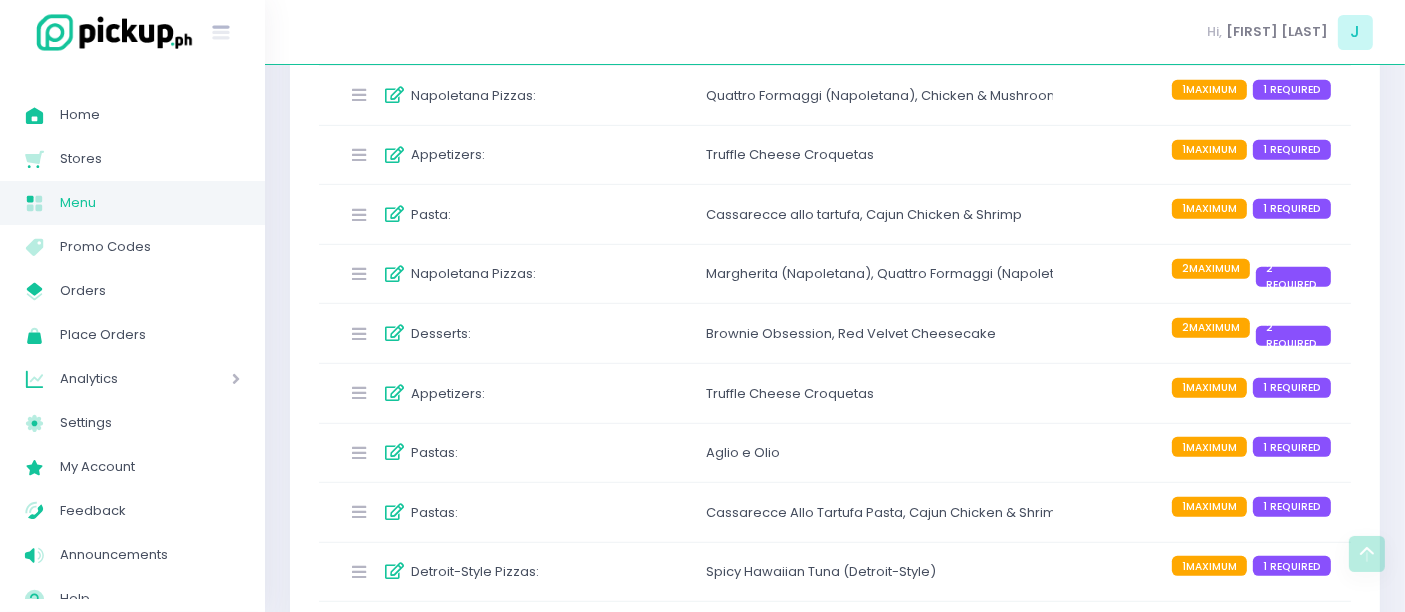 click at bounding box center [395, 274] 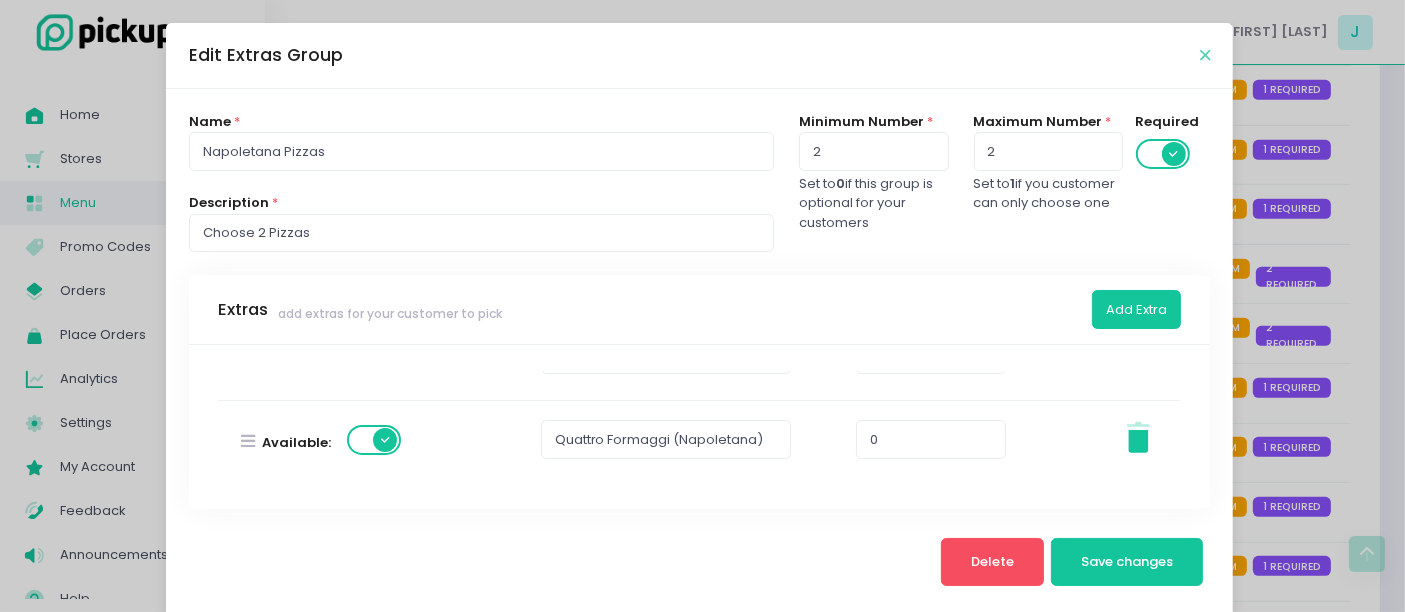 click at bounding box center [1205, 55] 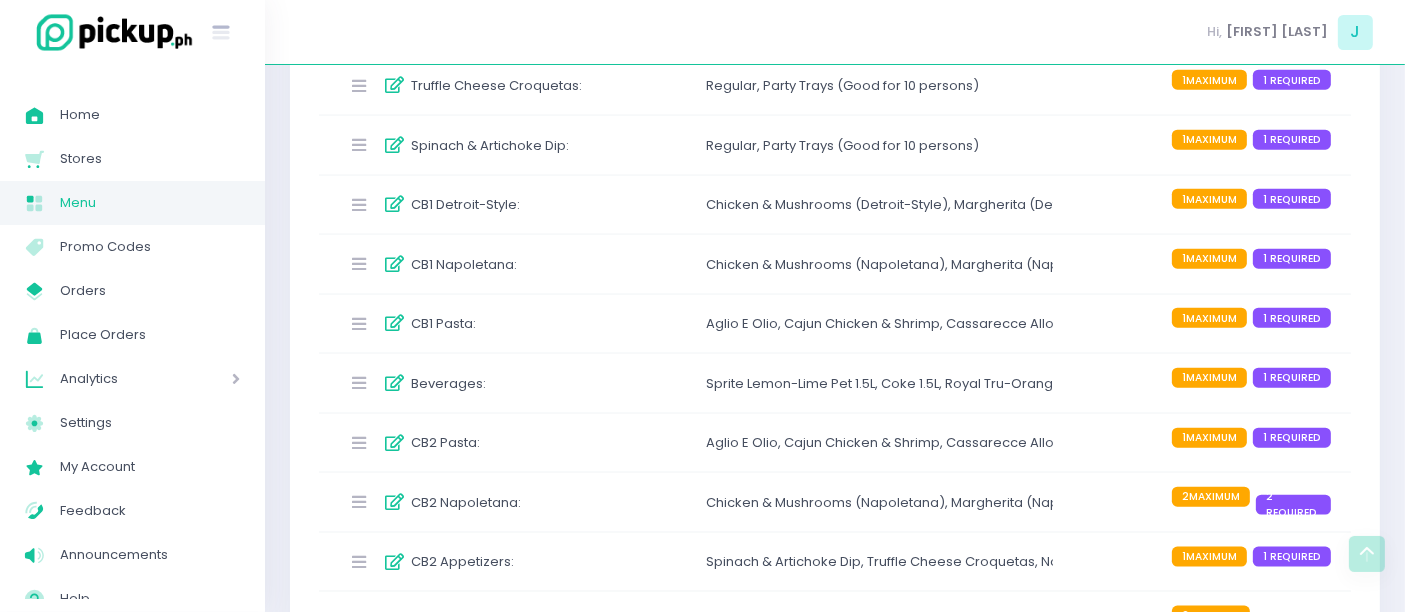 click at bounding box center (395, 204) 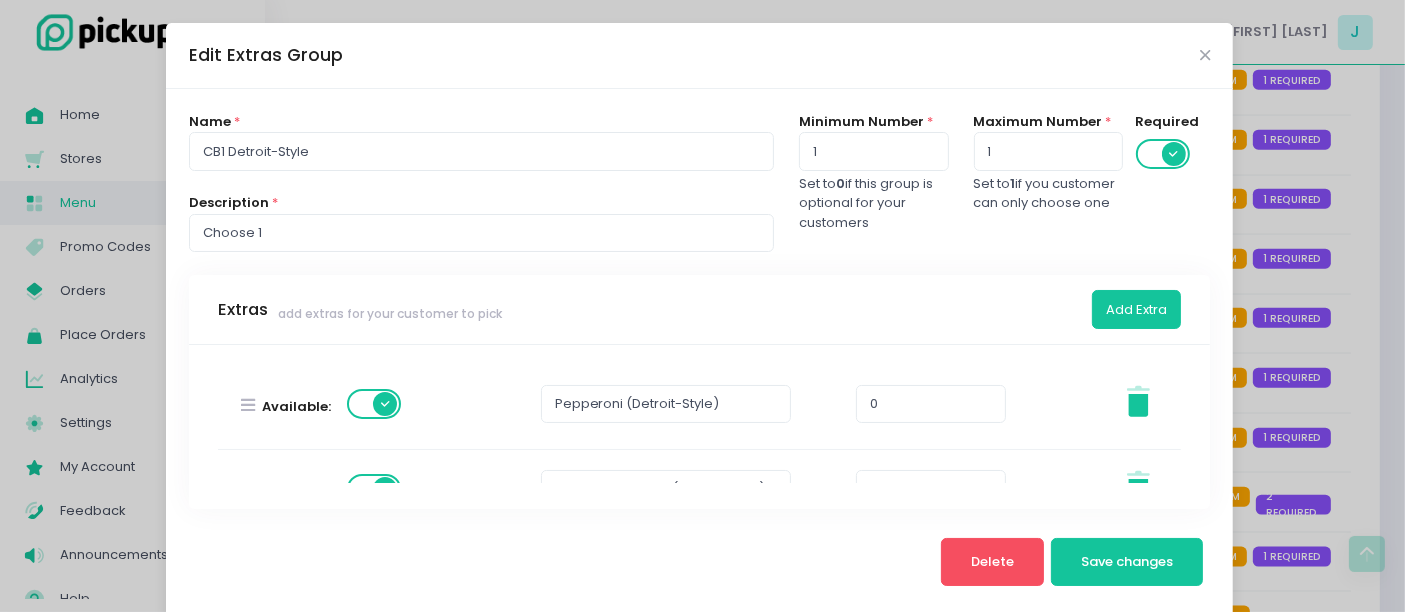 scroll, scrollTop: 888, scrollLeft: 0, axis: vertical 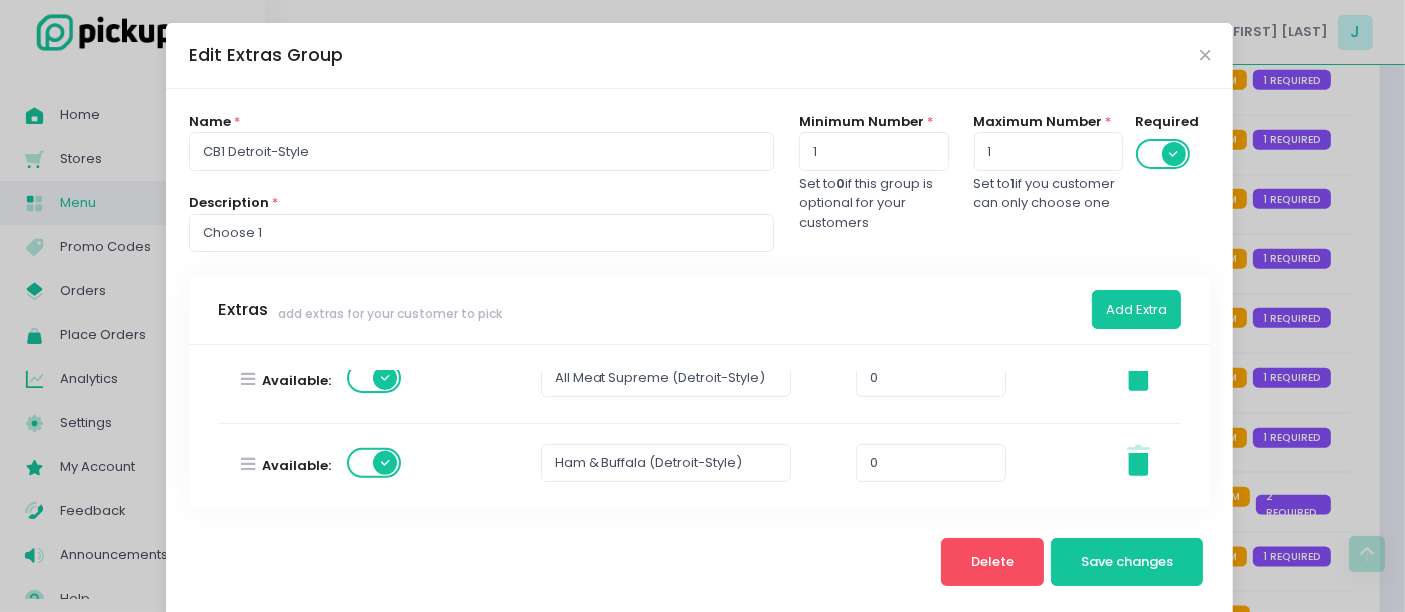 click at bounding box center [375, 463] 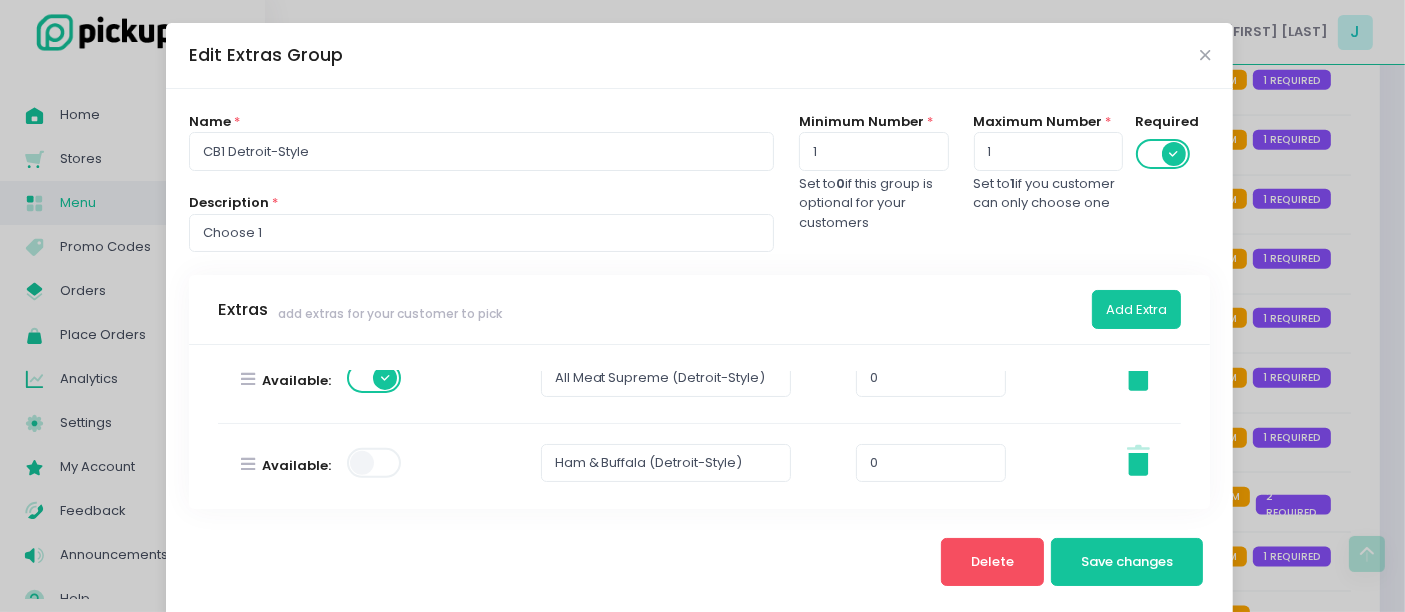 scroll, scrollTop: 28, scrollLeft: 0, axis: vertical 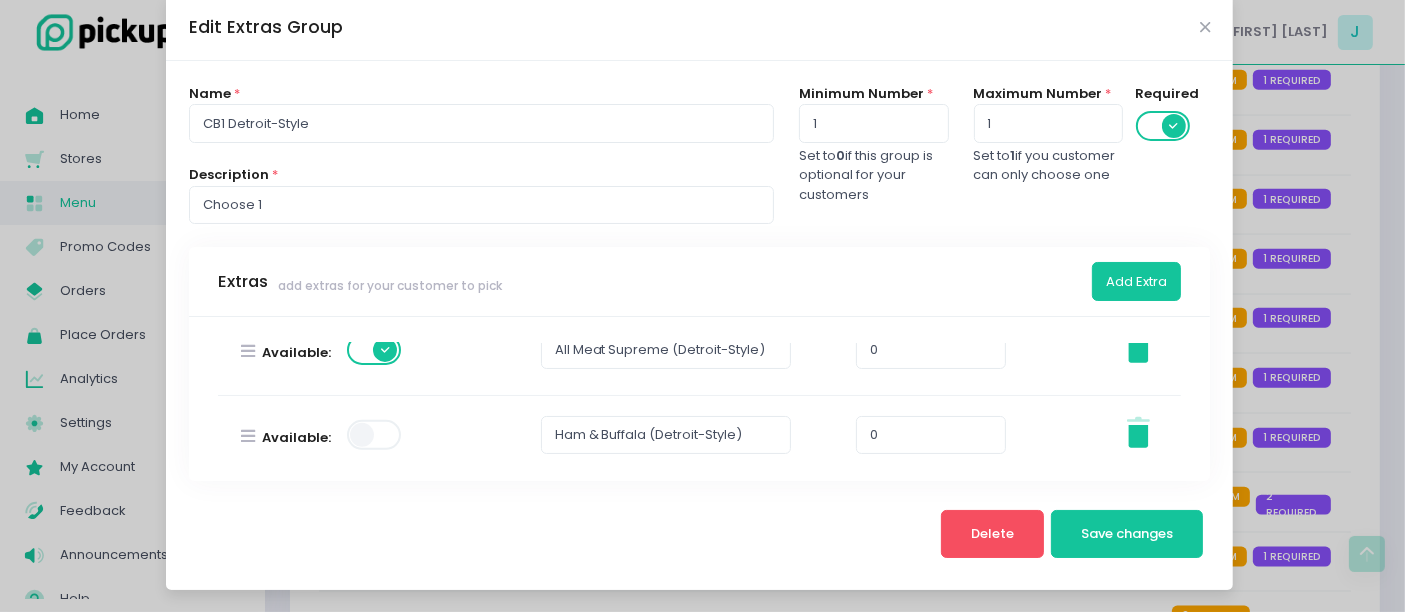 click at bounding box center [375, 350] 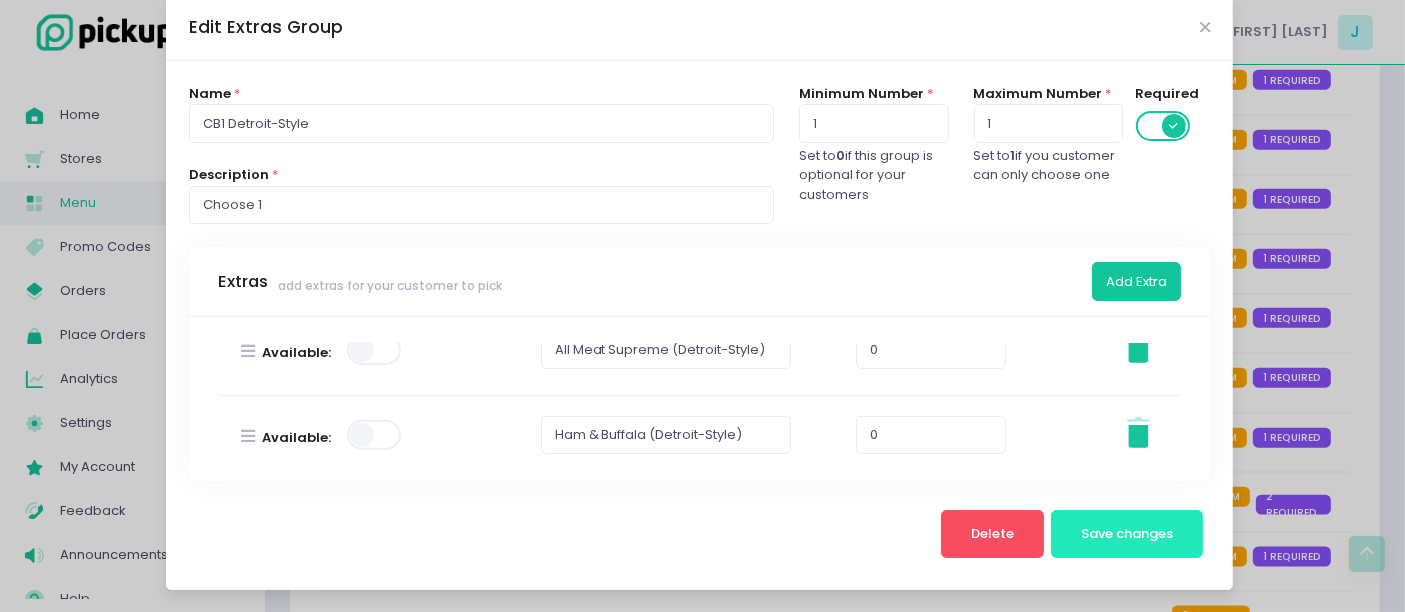 click on "Save changes" at bounding box center (1127, 534) 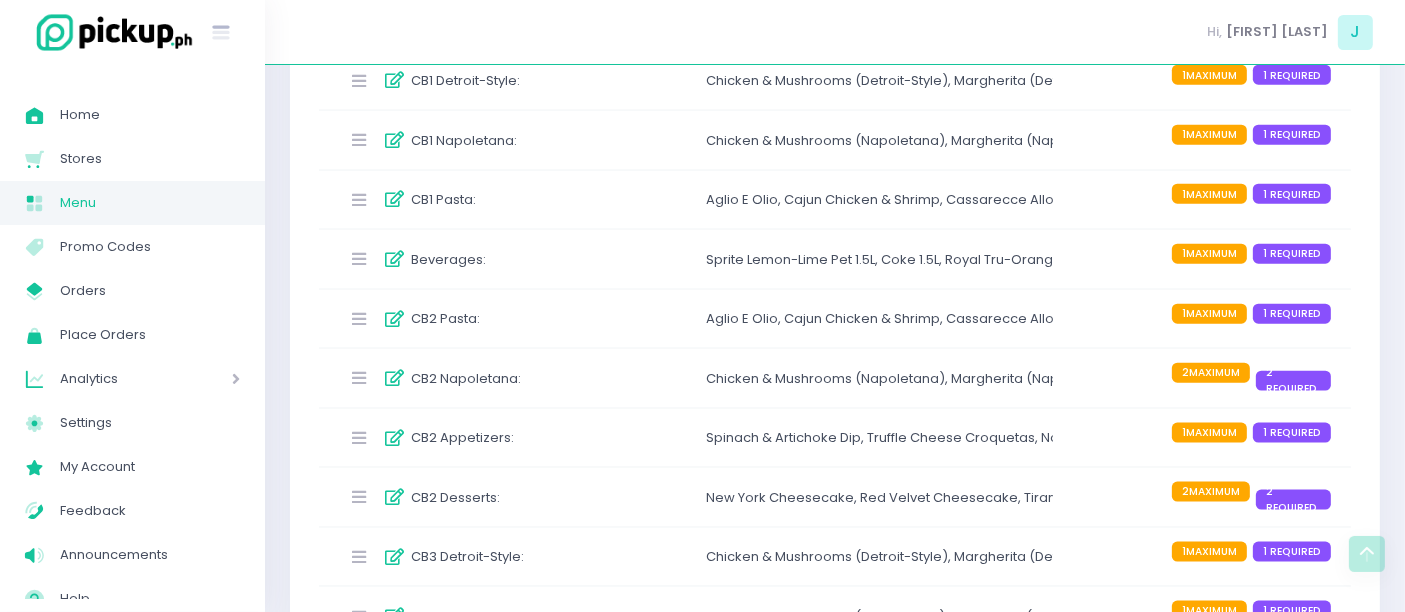 scroll, scrollTop: 2491, scrollLeft: 0, axis: vertical 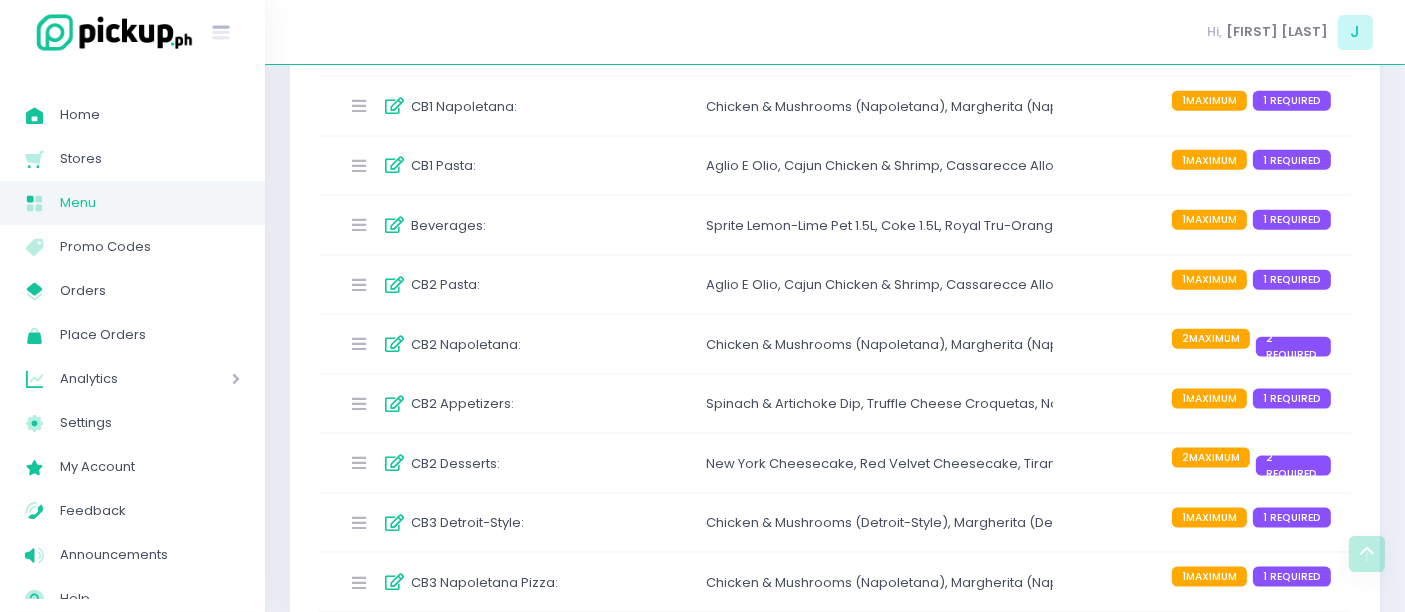 click at bounding box center (395, 344) 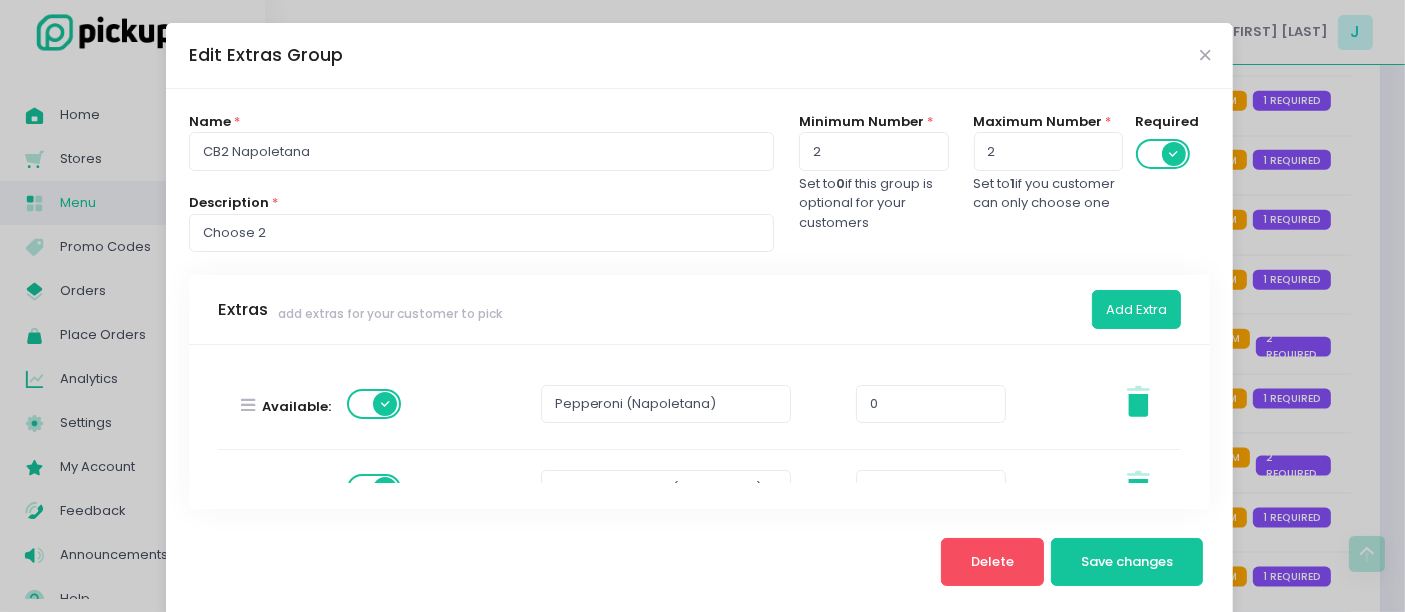 scroll, scrollTop: 888, scrollLeft: 0, axis: vertical 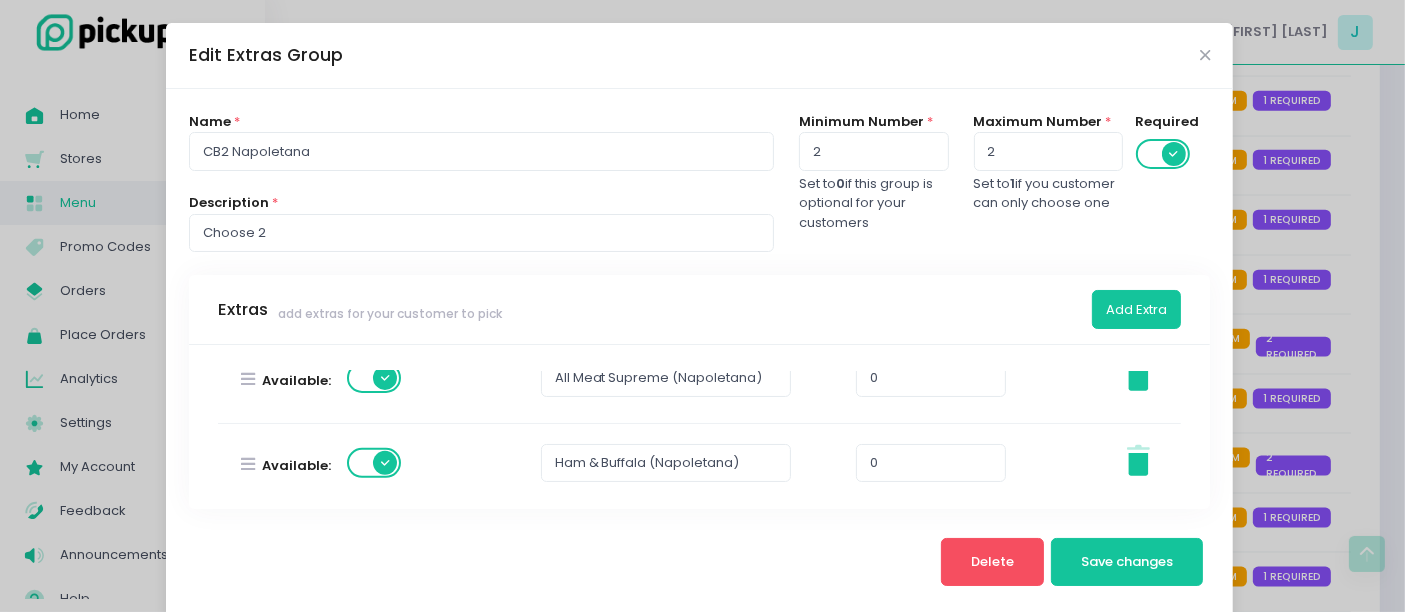 click at bounding box center (375, 378) 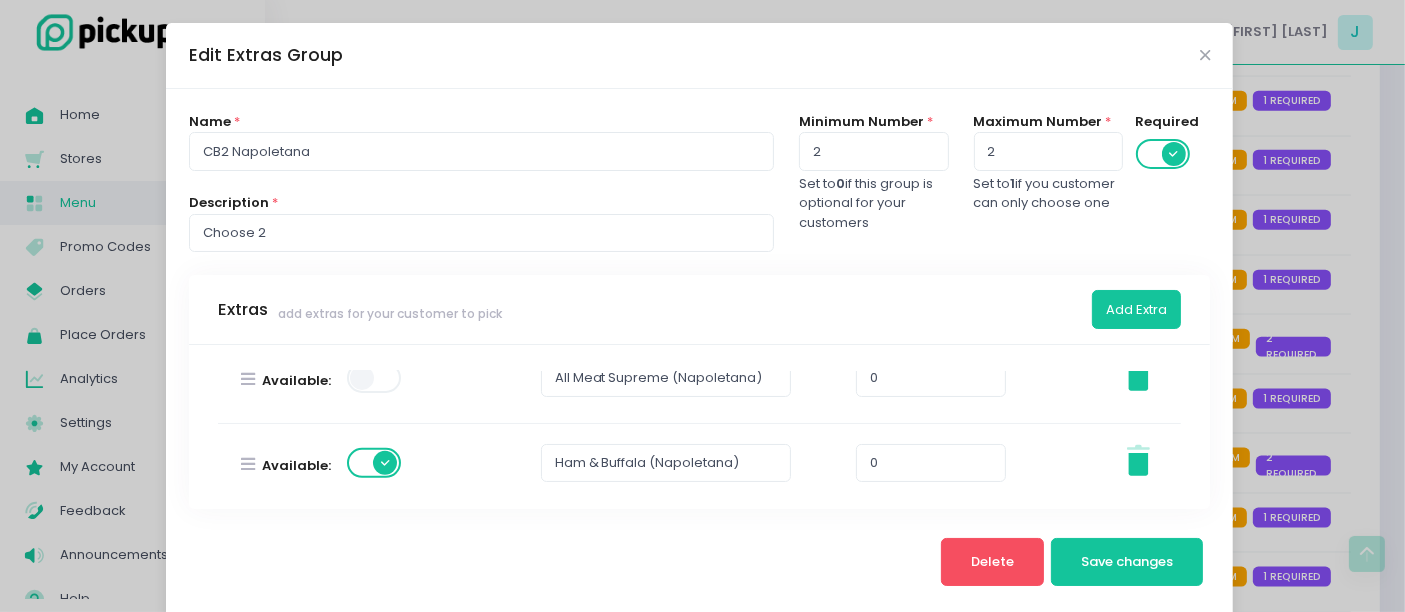 scroll, scrollTop: 28, scrollLeft: 0, axis: vertical 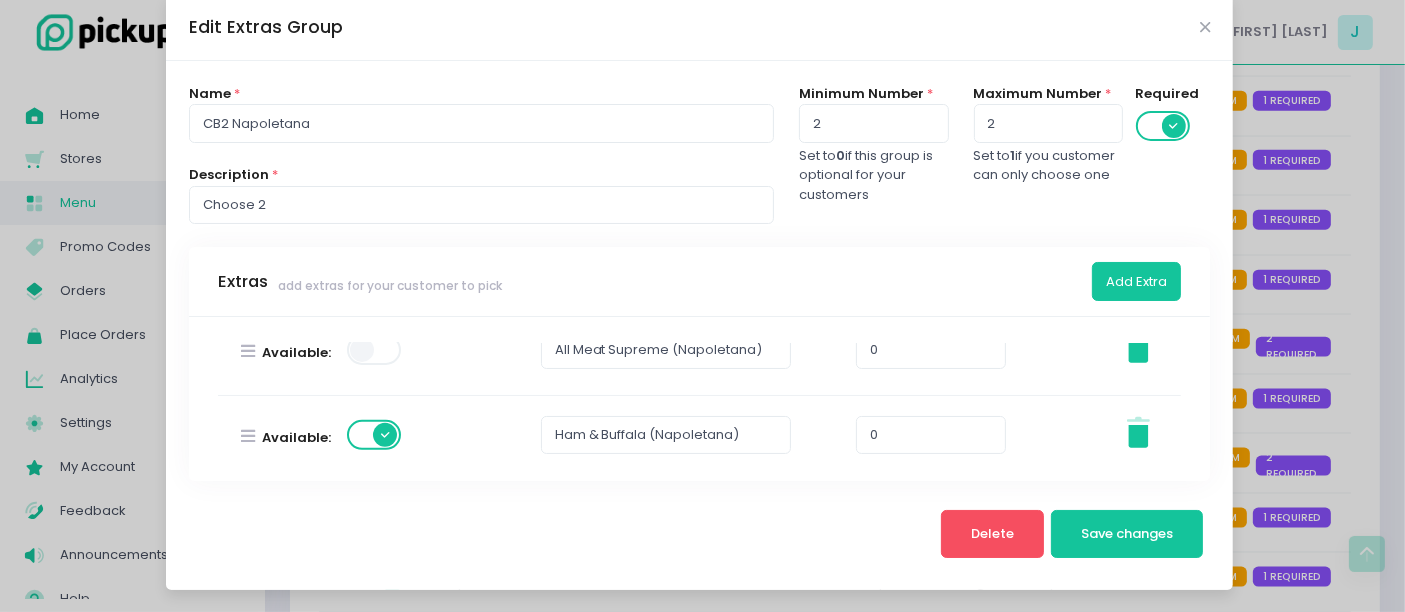 click at bounding box center (375, 435) 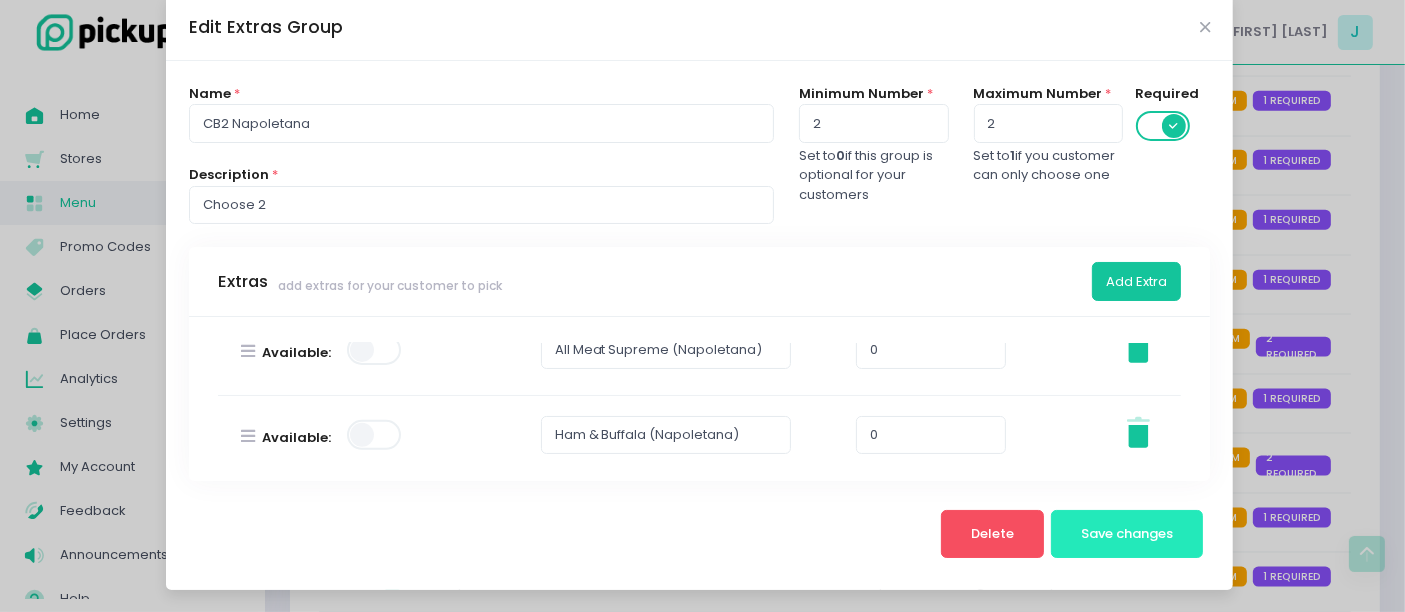 click on "Save changes" at bounding box center (1127, 534) 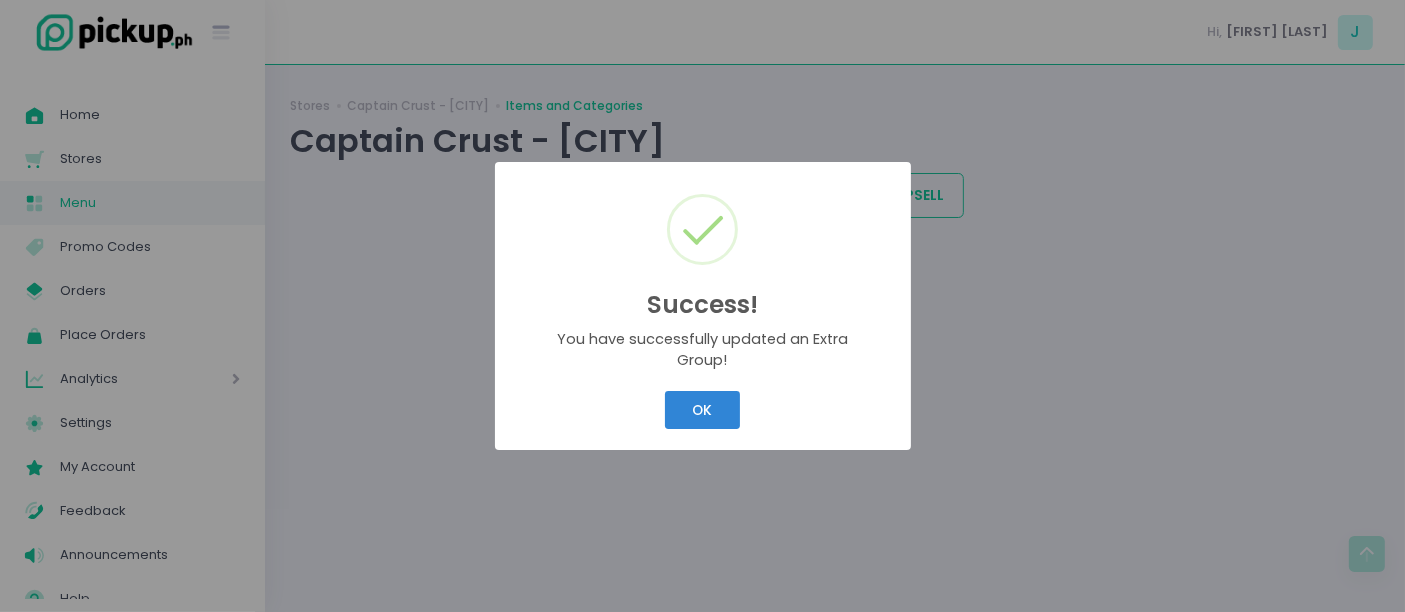 scroll, scrollTop: 0, scrollLeft: 0, axis: both 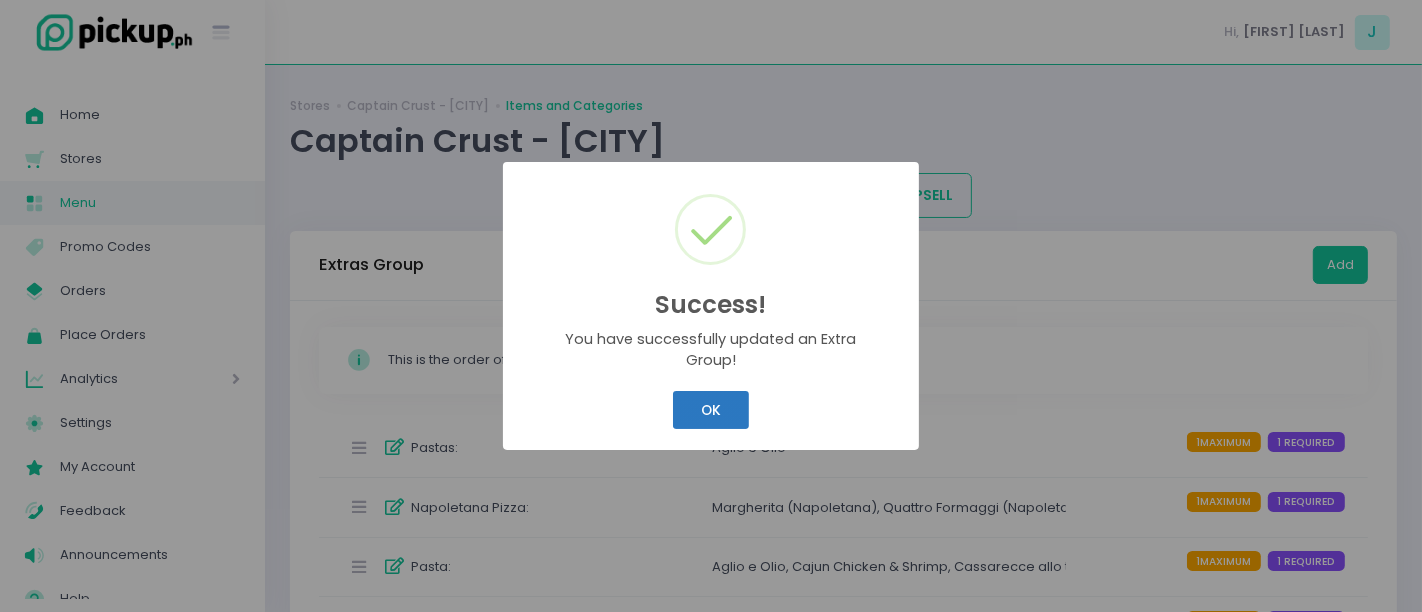 click on "OK" at bounding box center (710, 410) 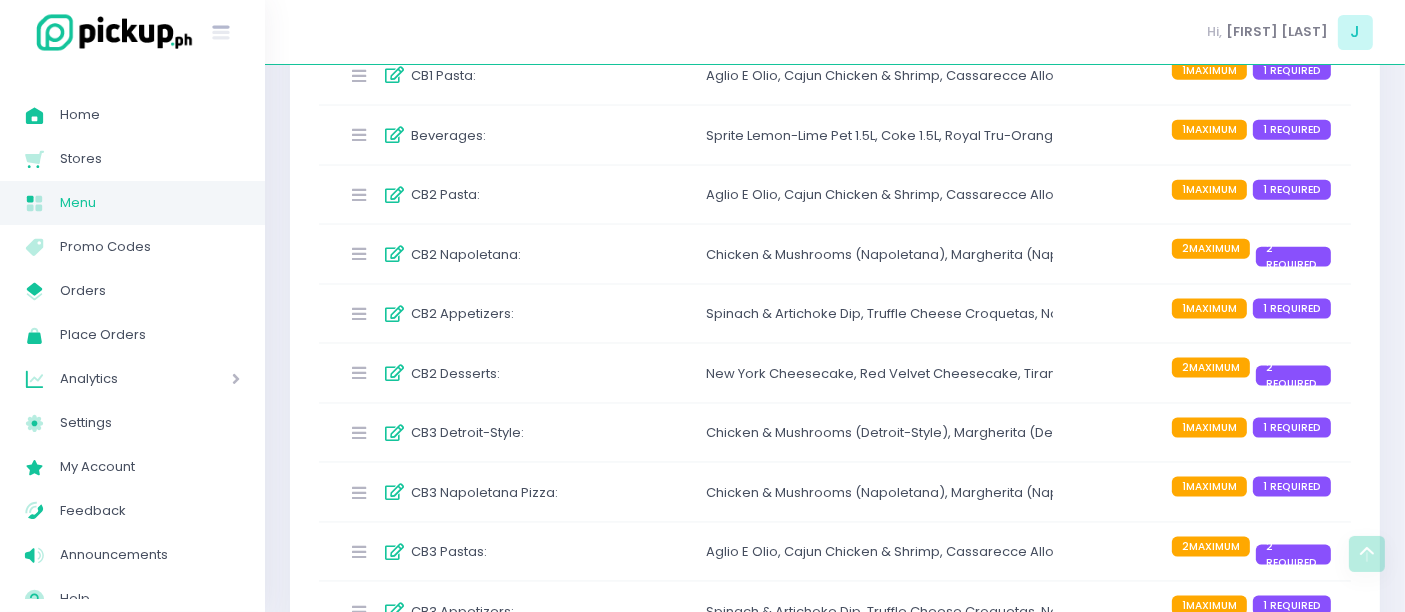 scroll, scrollTop: 2714, scrollLeft: 0, axis: vertical 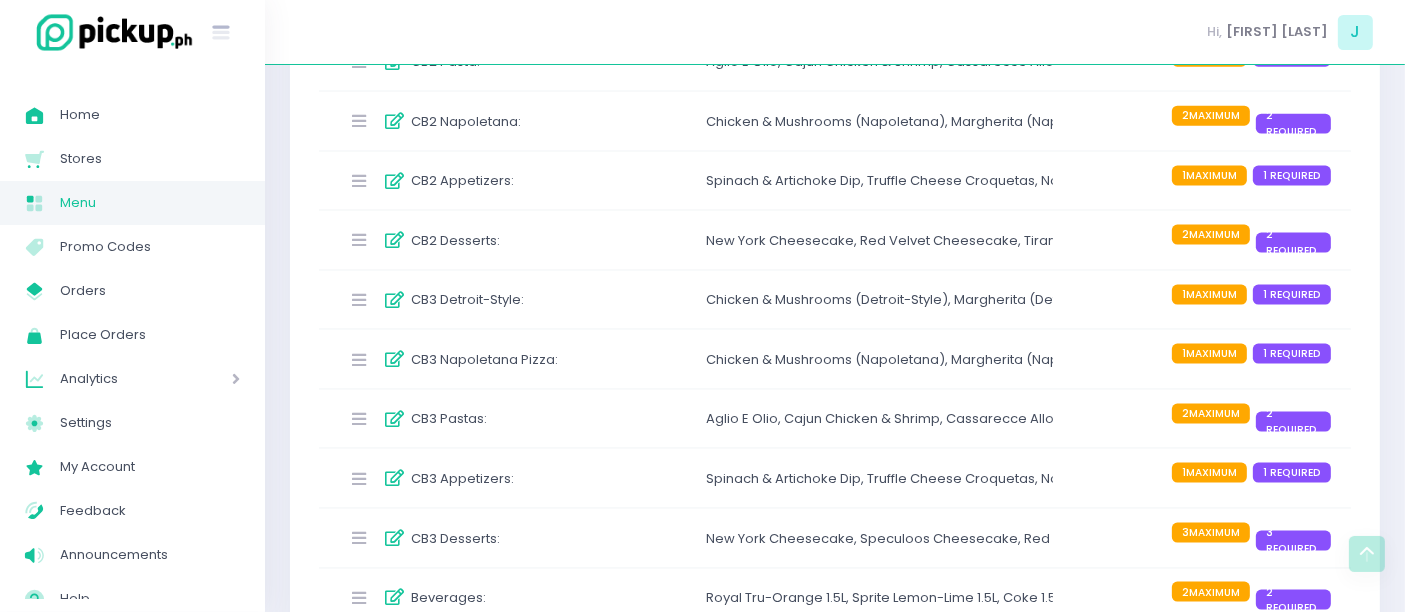 click at bounding box center [395, 300] 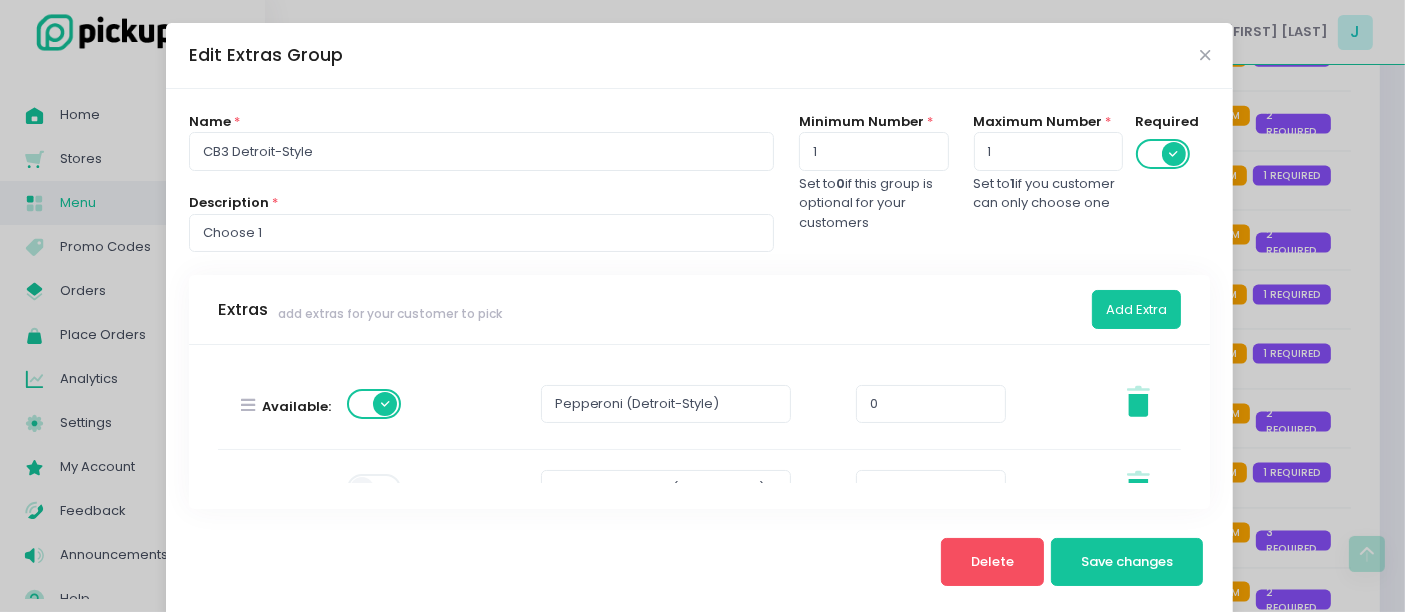 scroll, scrollTop: 888, scrollLeft: 0, axis: vertical 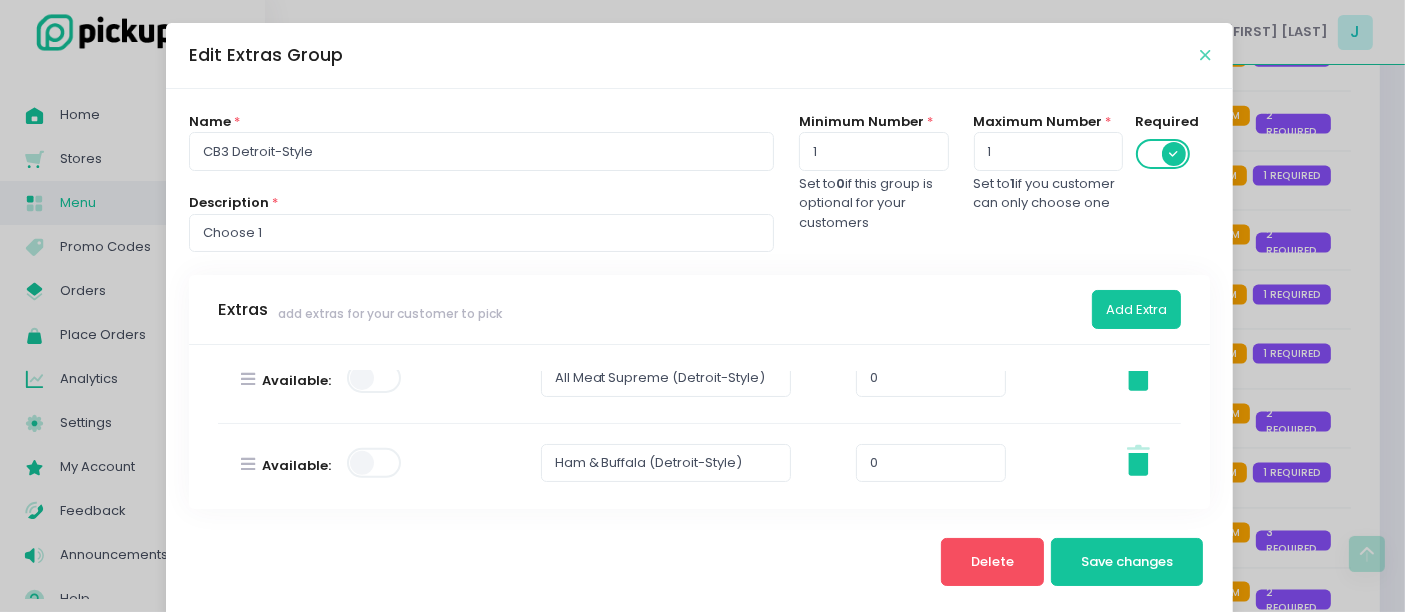 click on "Edit Extras Group" at bounding box center [699, 56] 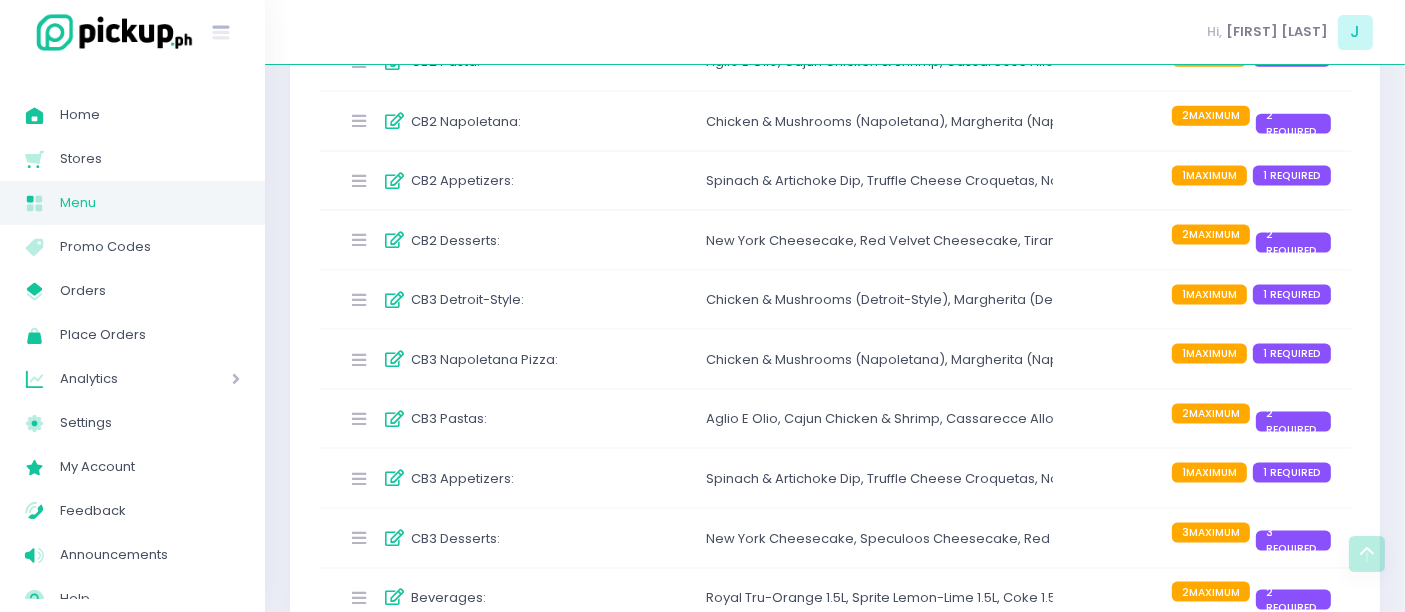 scroll, scrollTop: 2825, scrollLeft: 0, axis: vertical 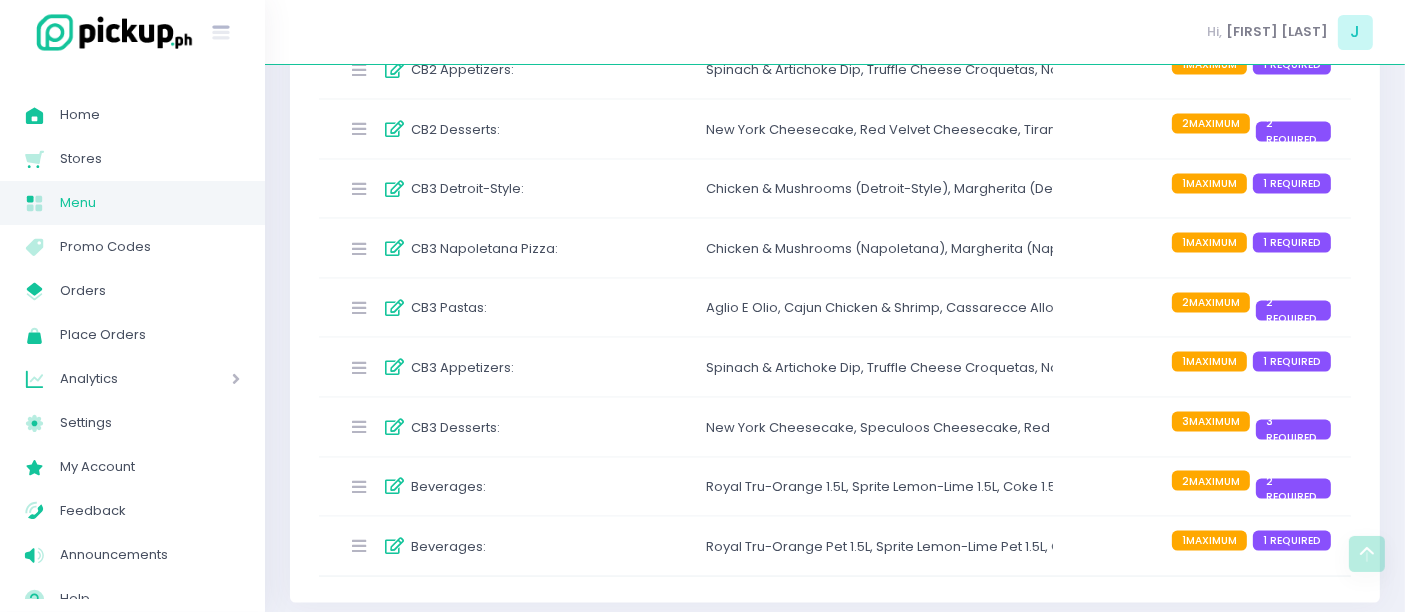 click at bounding box center [395, 248] 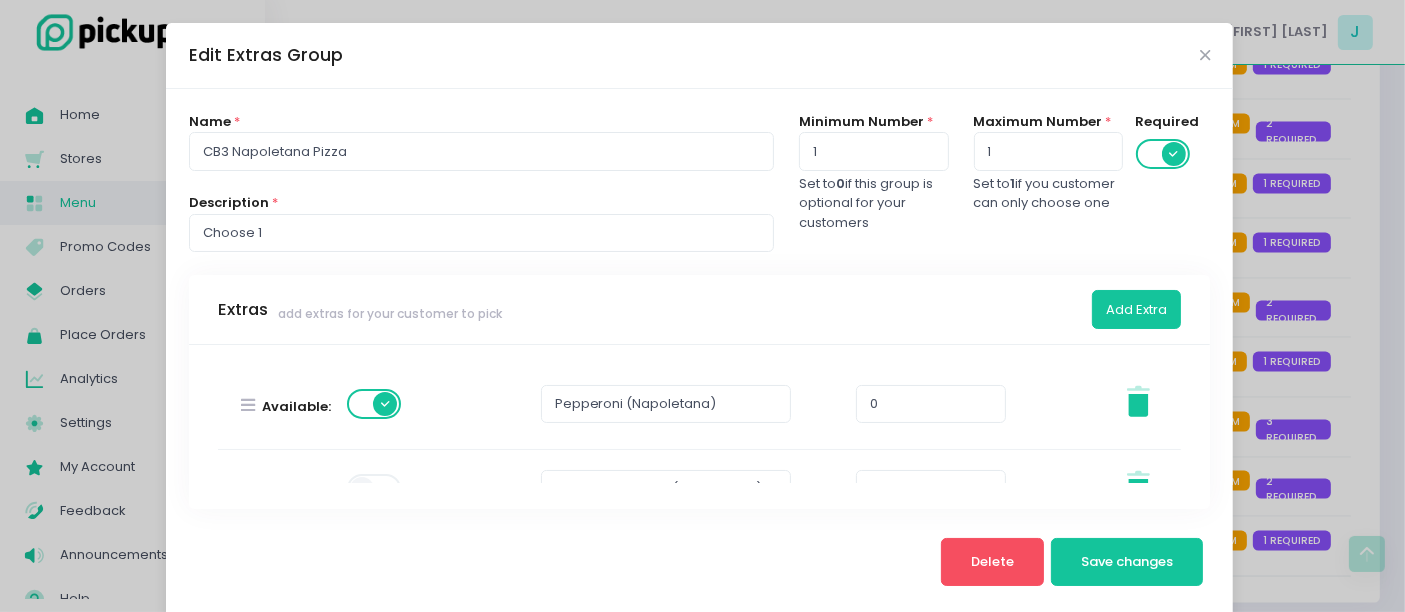 scroll, scrollTop: 908, scrollLeft: 0, axis: vertical 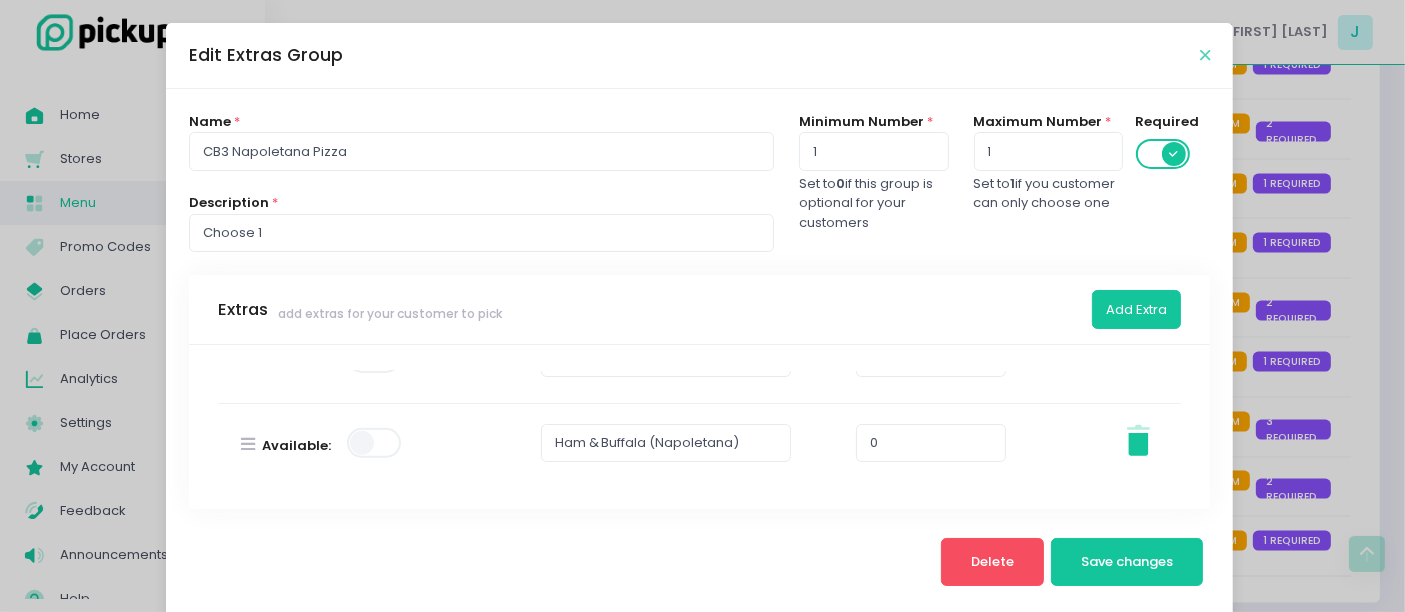 click at bounding box center (1205, 55) 